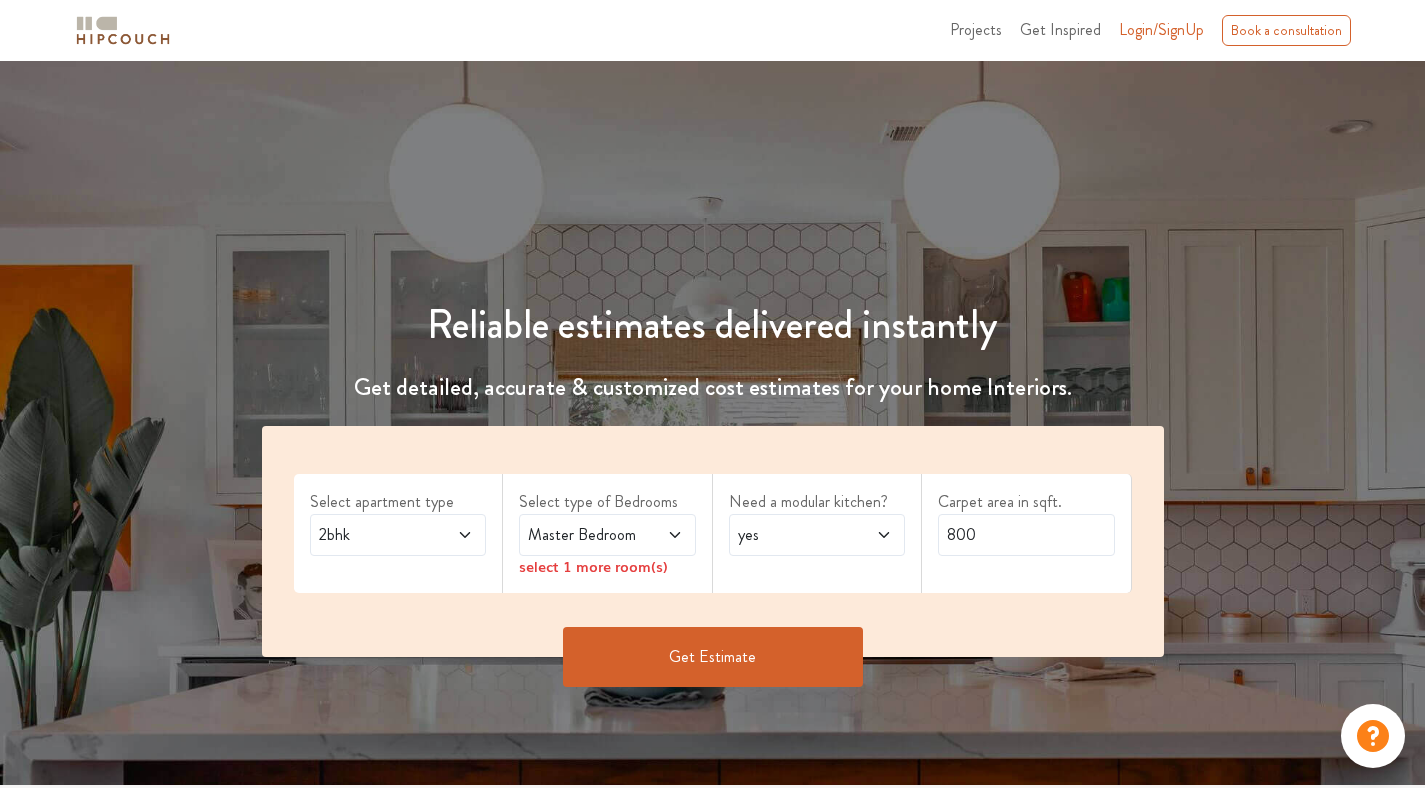 scroll, scrollTop: 0, scrollLeft: 0, axis: both 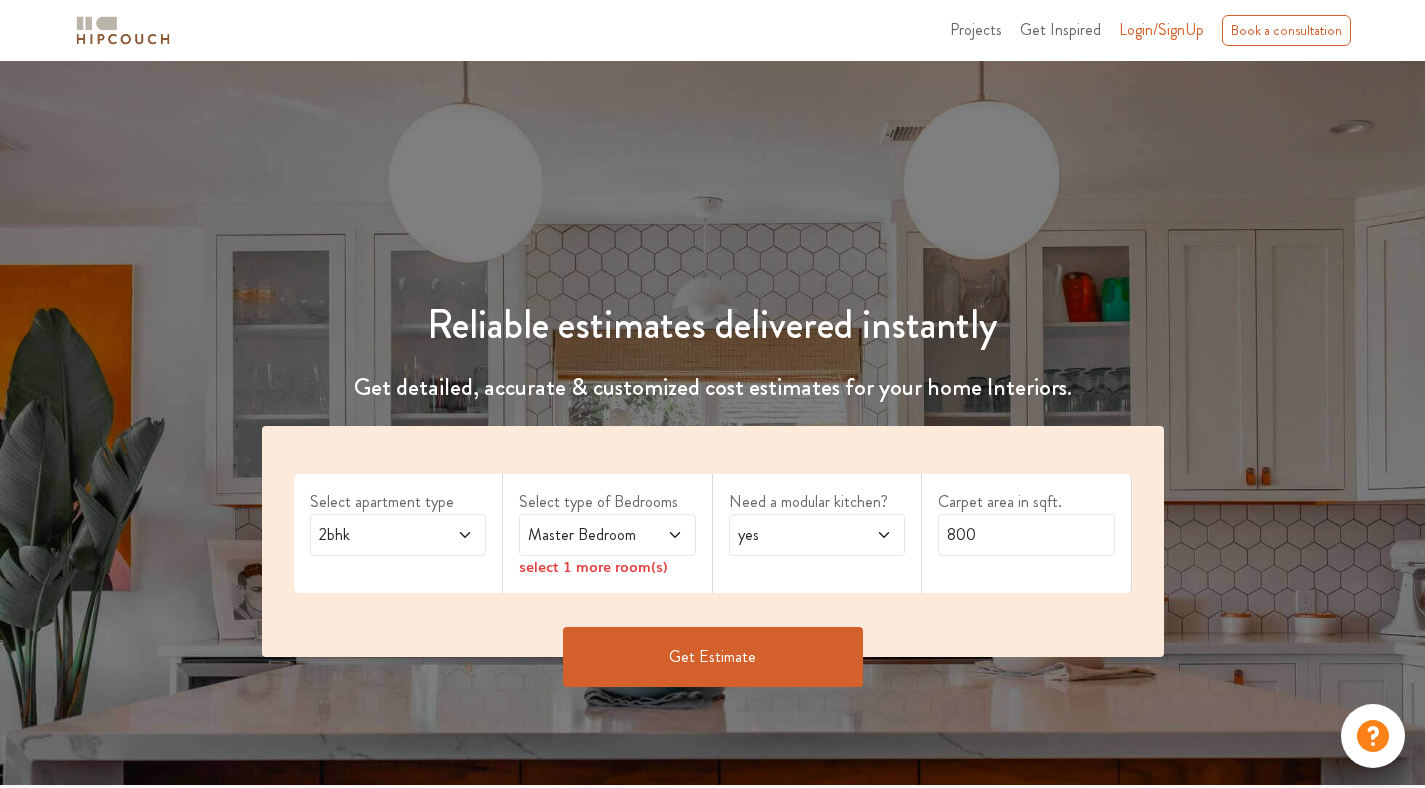 click at bounding box center [453, 535] 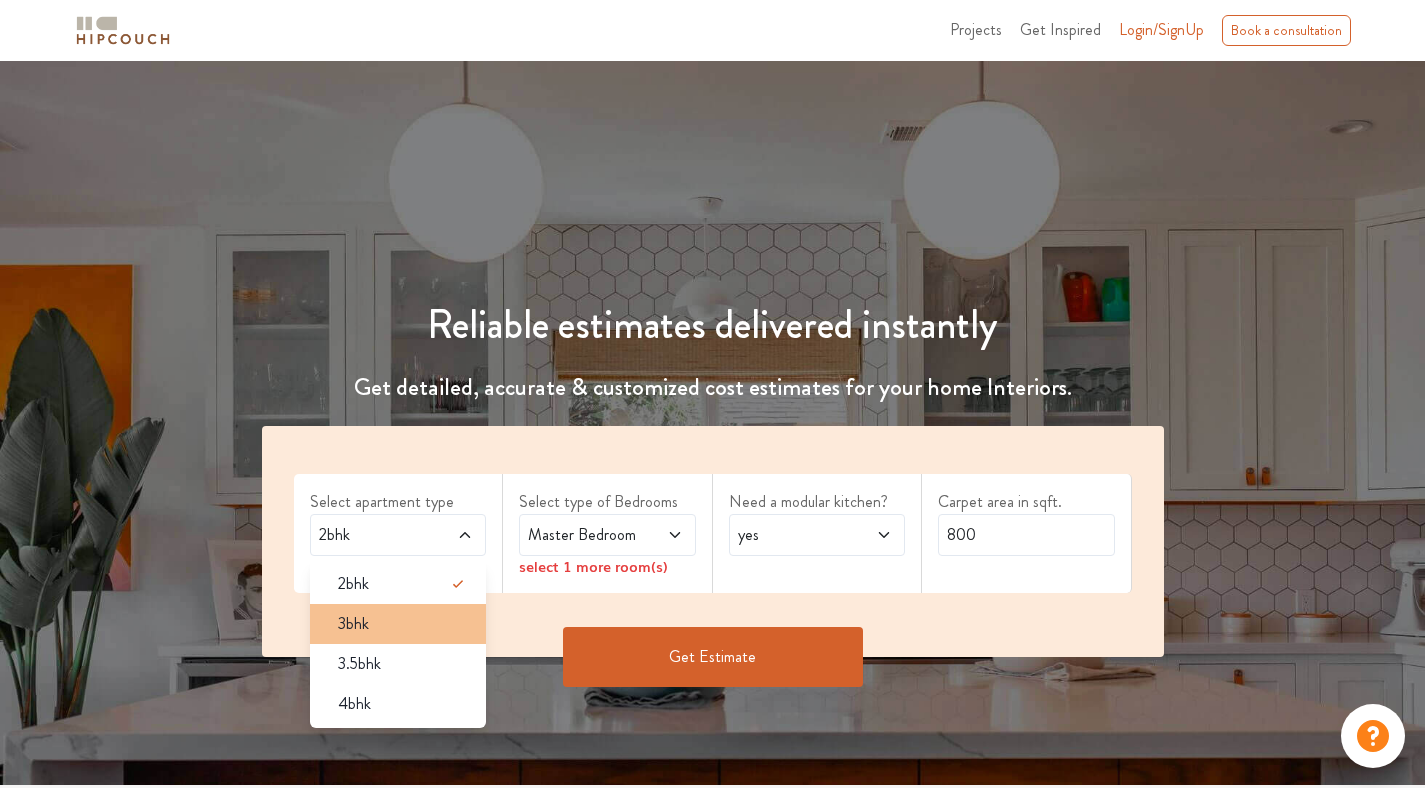 click on "3bhk" at bounding box center [404, 624] 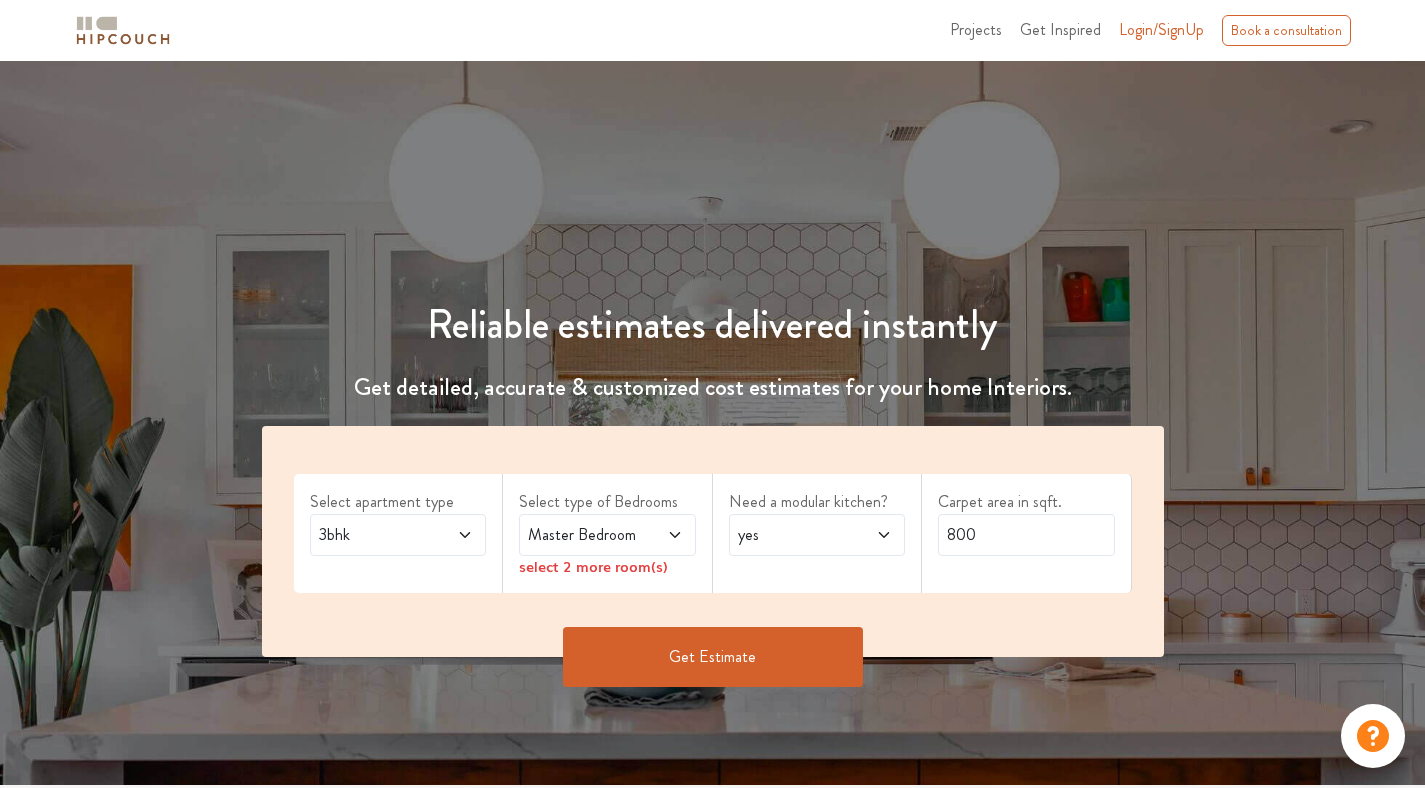 click on "Master Bedroom" at bounding box center [583, 535] 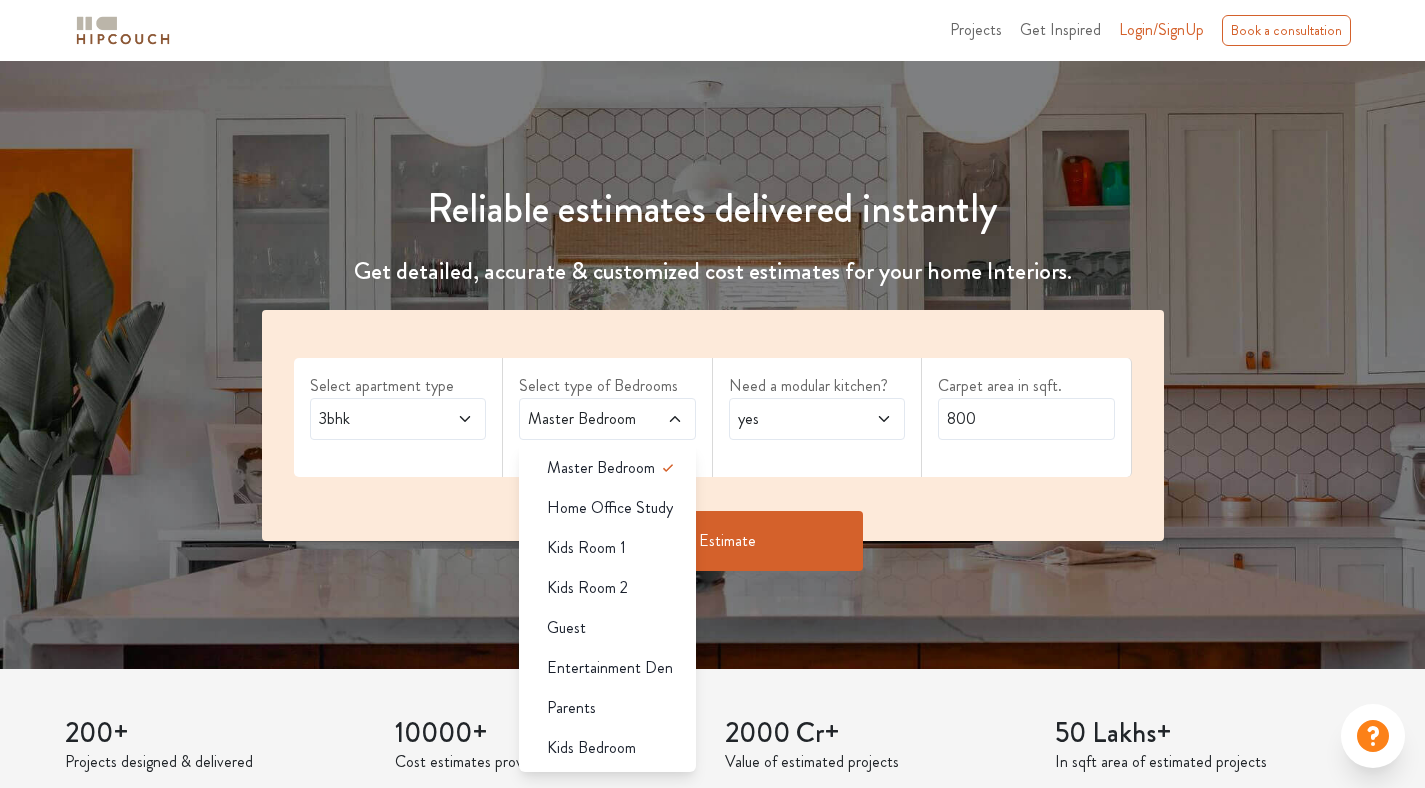 scroll, scrollTop: 171, scrollLeft: 0, axis: vertical 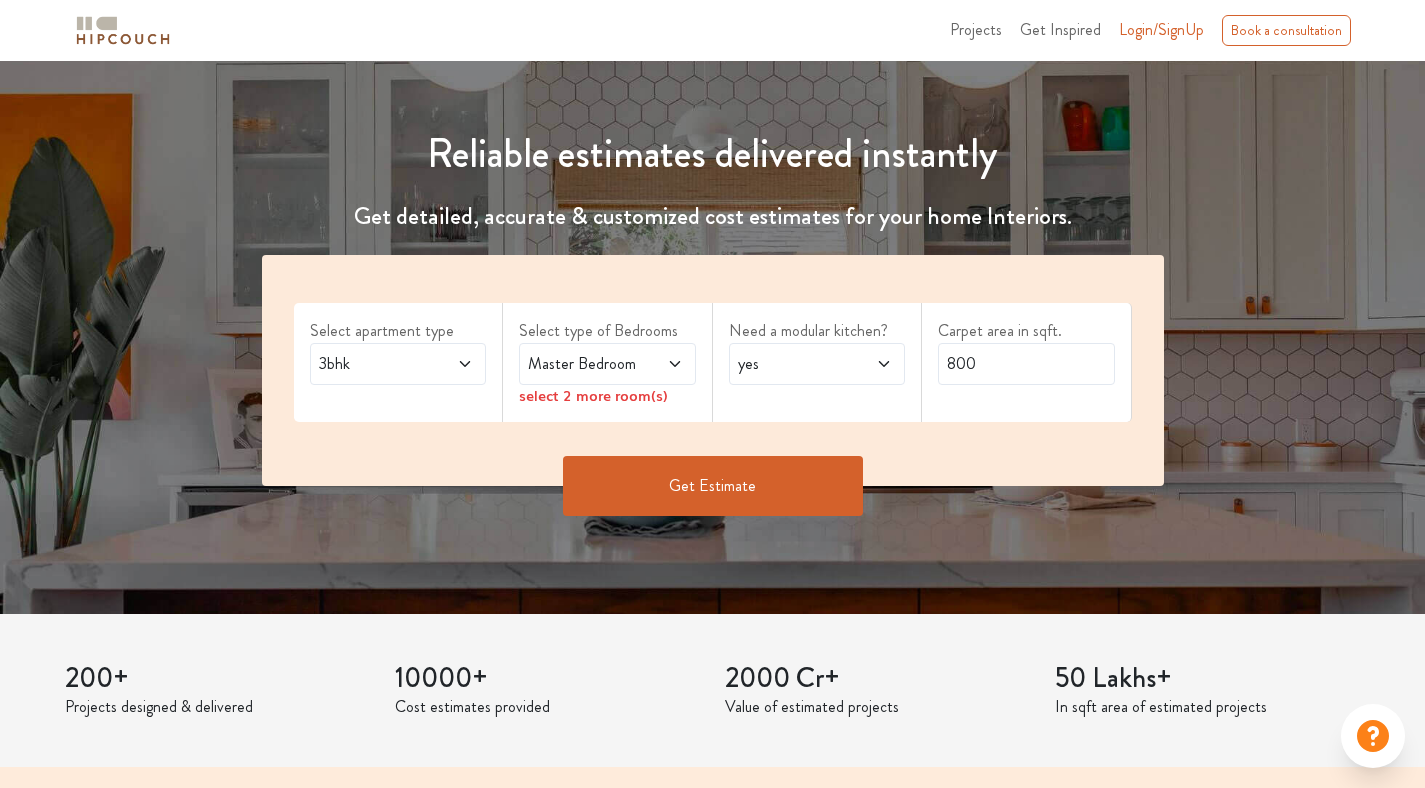 click at bounding box center [872, 364] 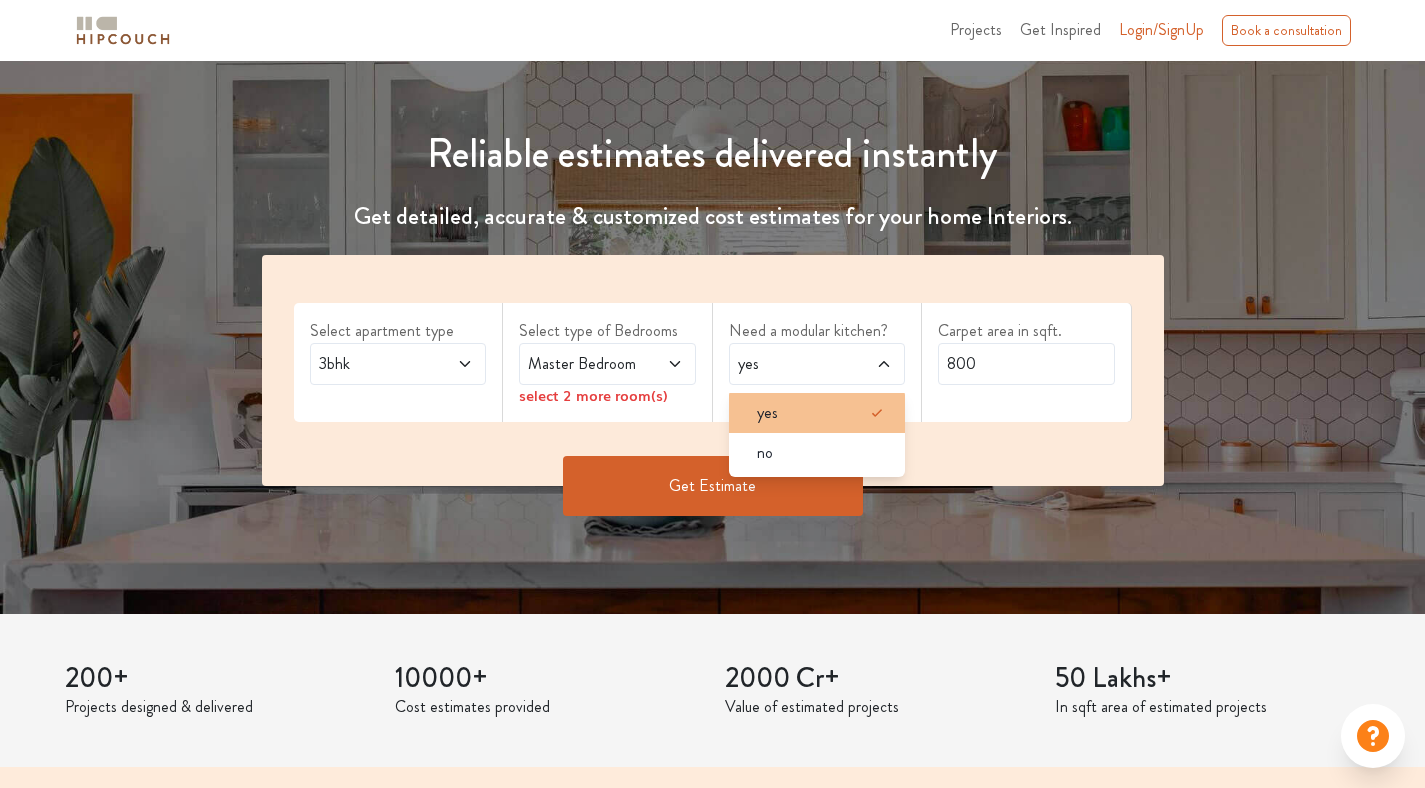 click on "yes" at bounding box center [823, 413] 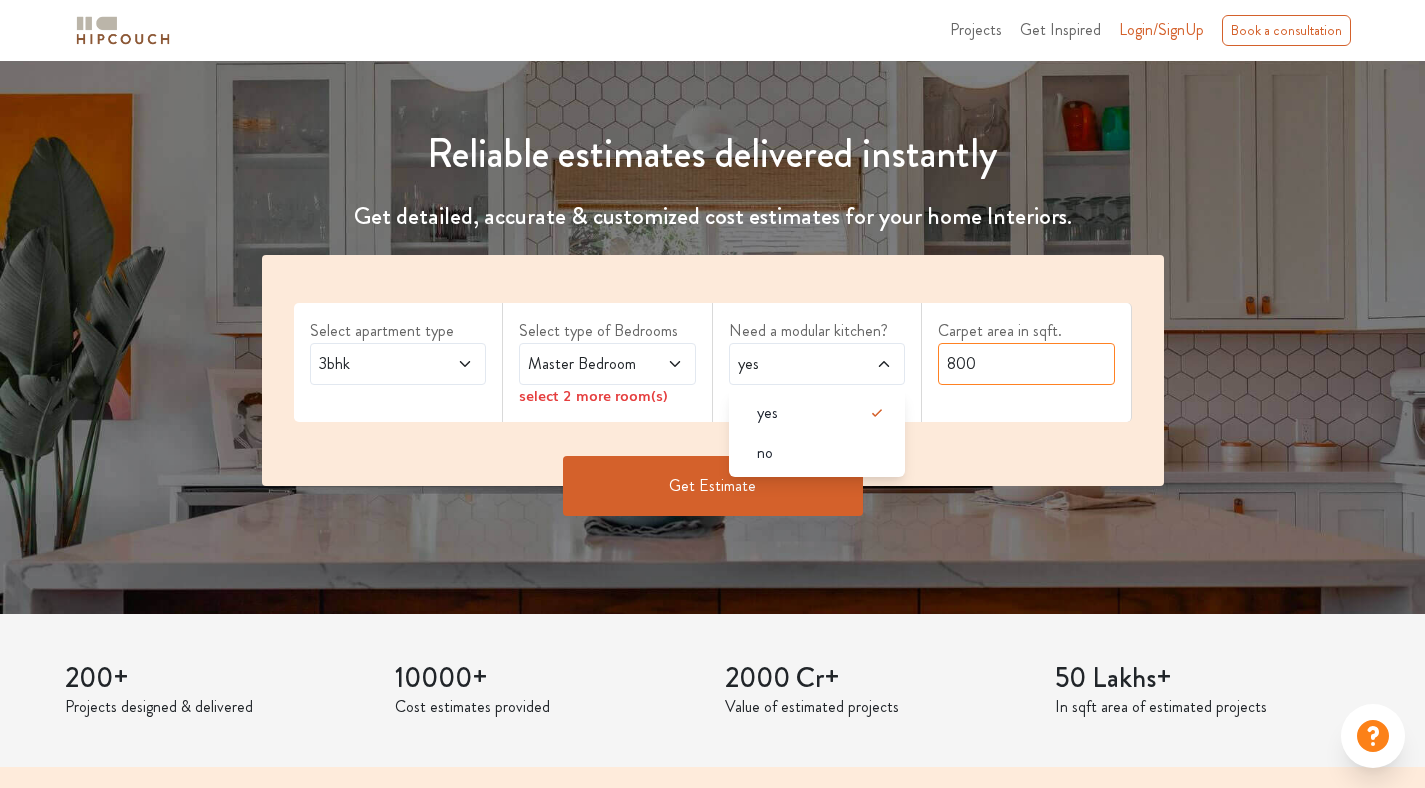 click on "800" at bounding box center [1026, 364] 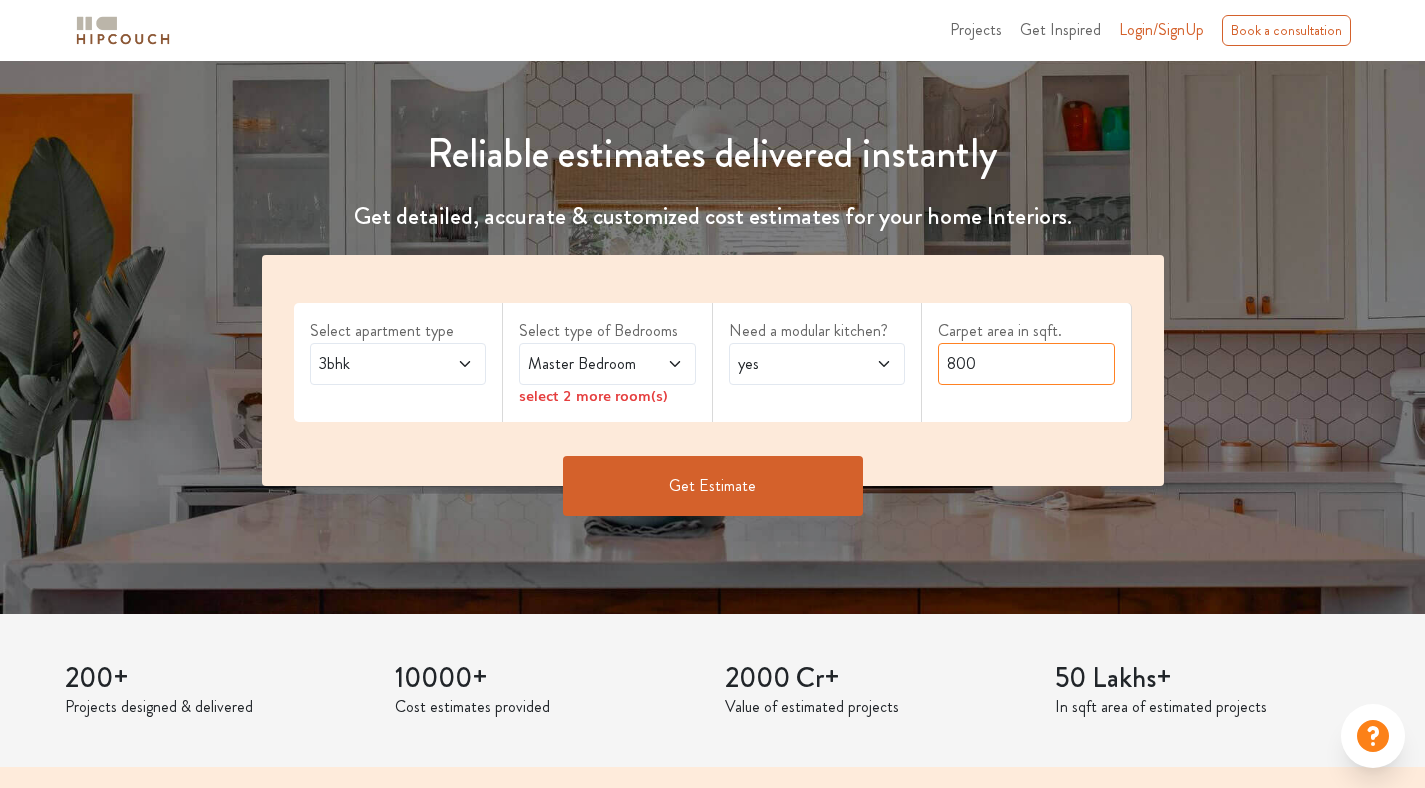 click on "800" at bounding box center (1026, 364) 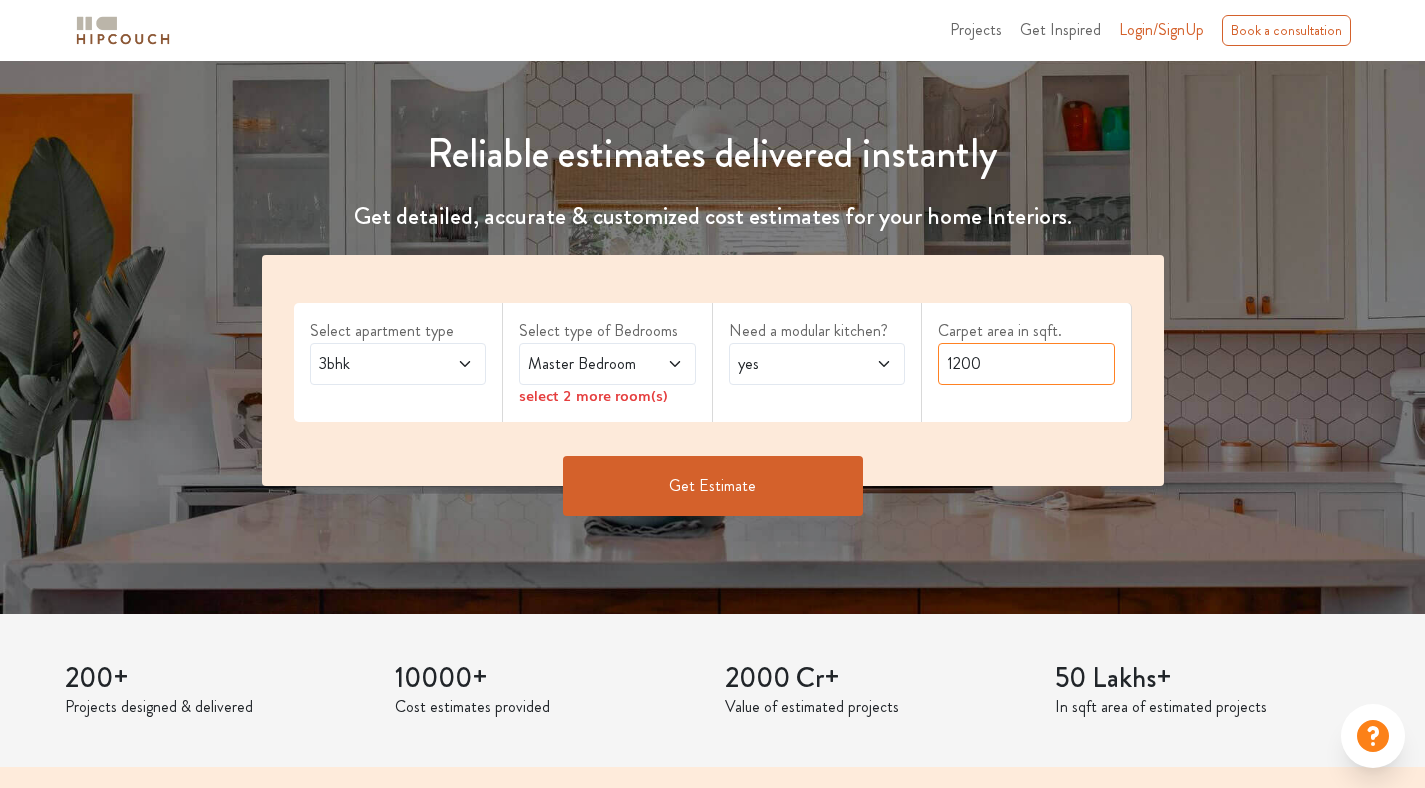 type on "1200" 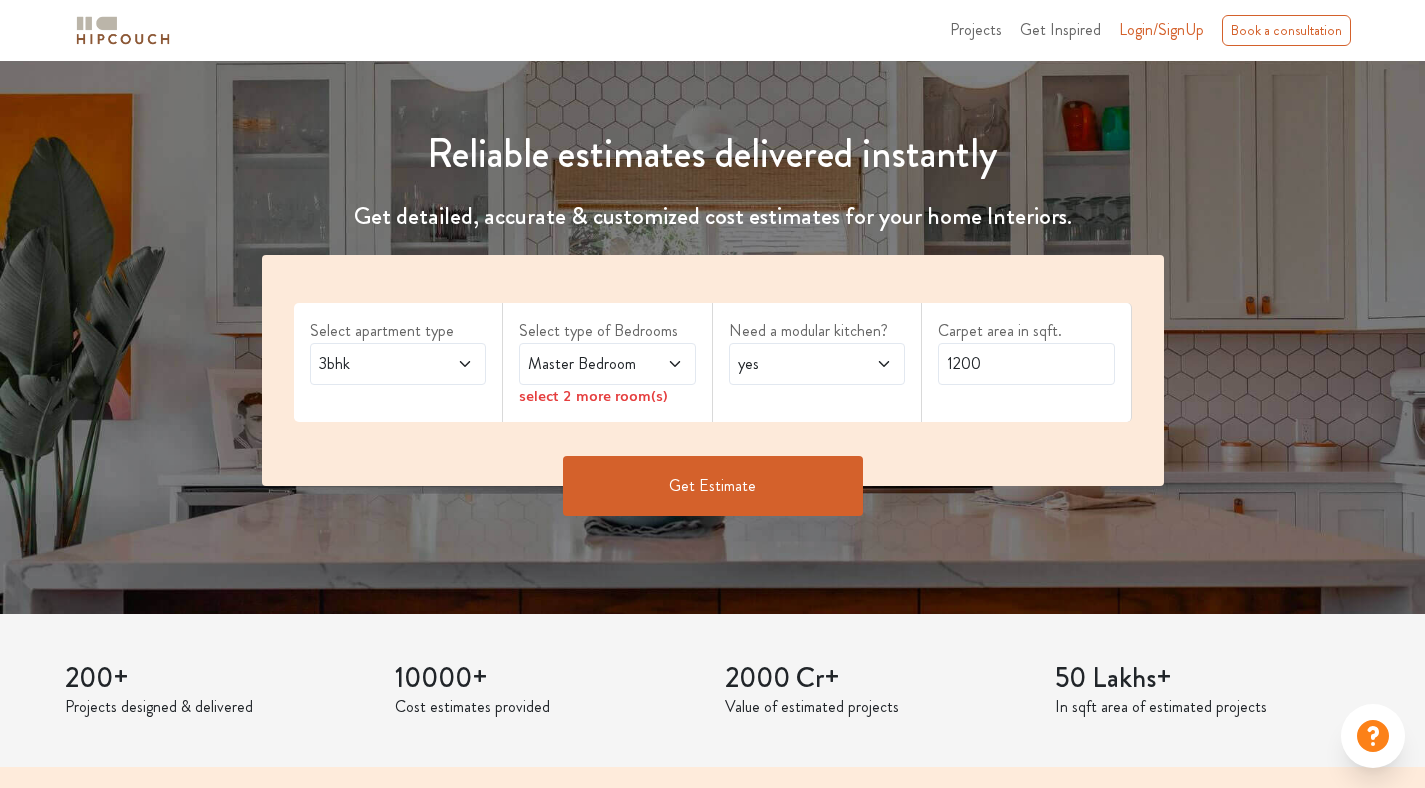 click 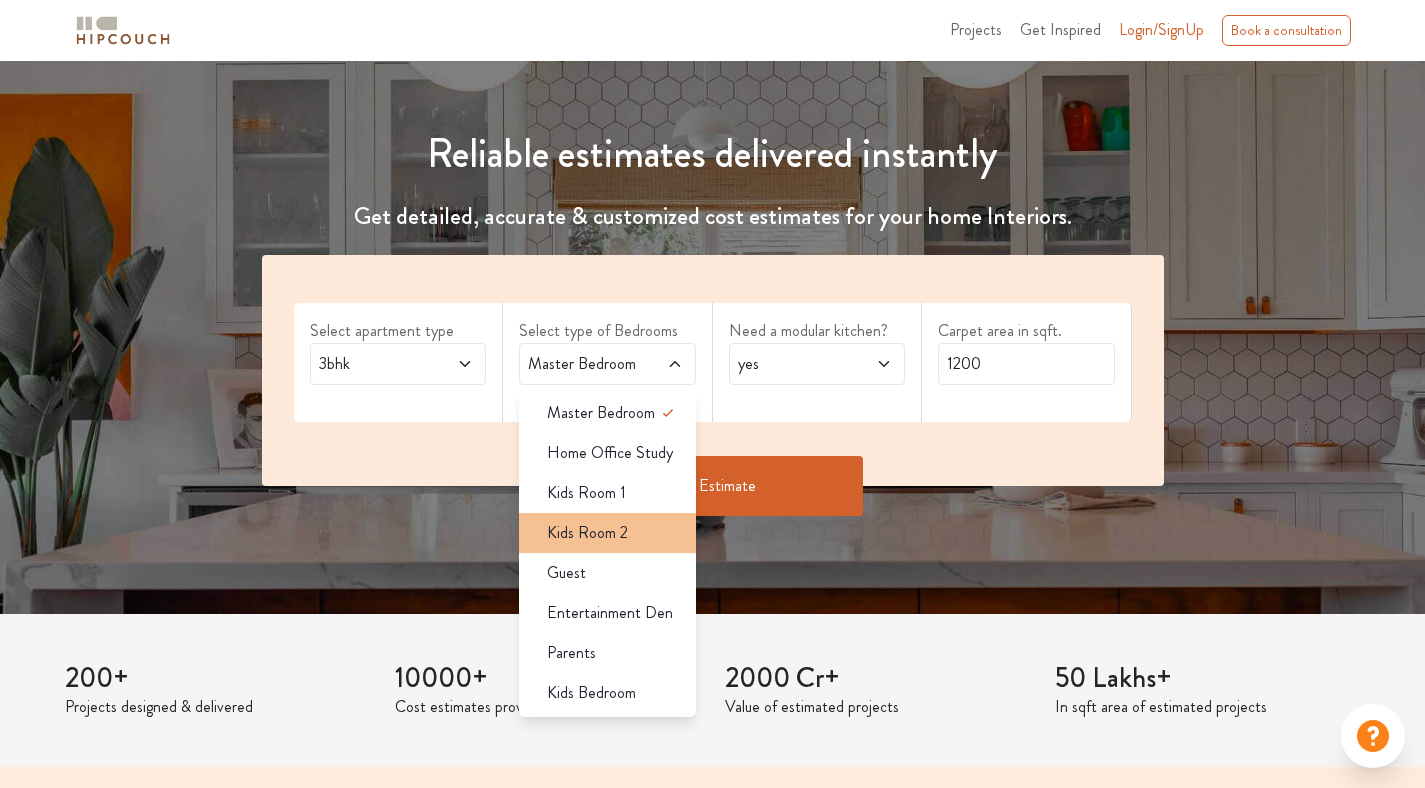 click on "Kids Room 2" at bounding box center (613, 533) 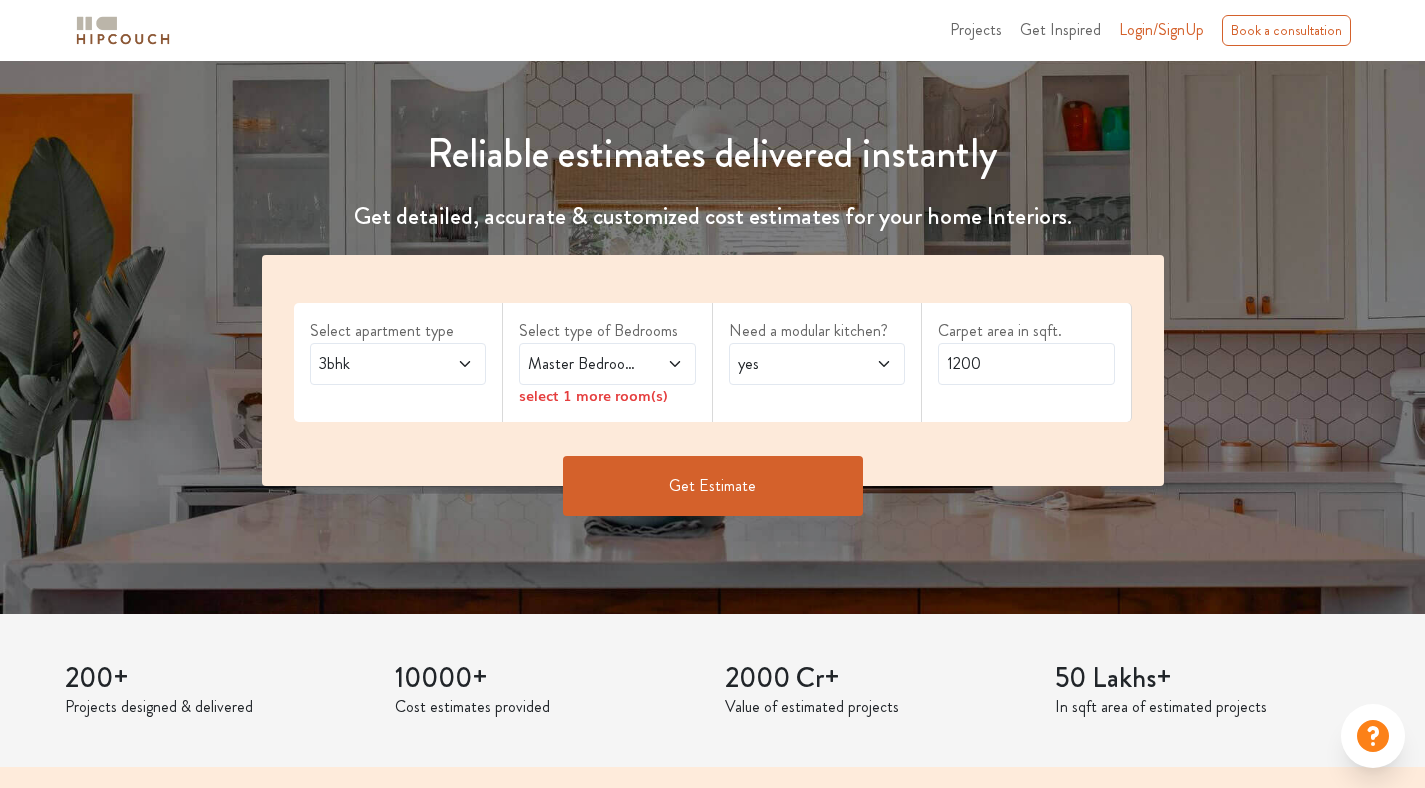 click at bounding box center (663, 364) 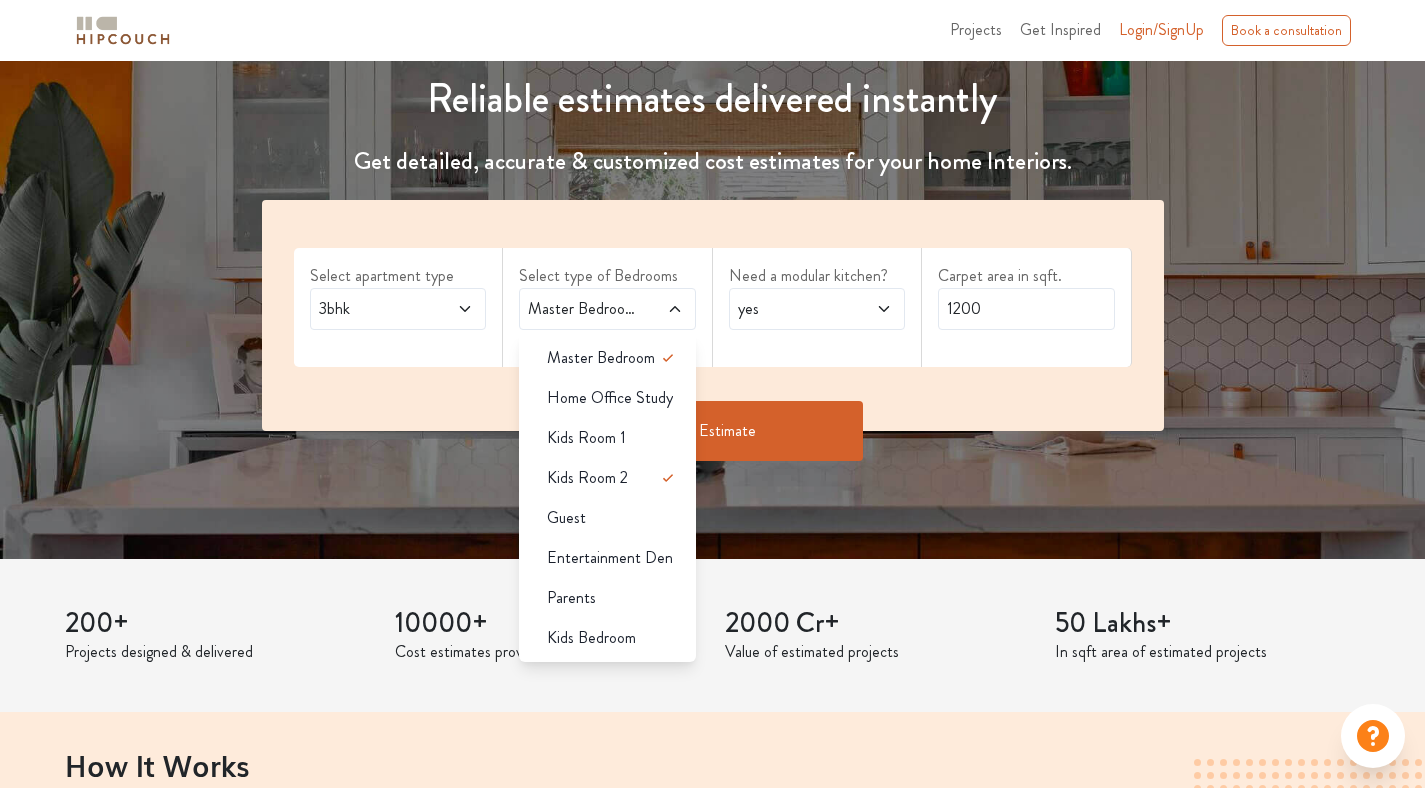 scroll, scrollTop: 261, scrollLeft: 0, axis: vertical 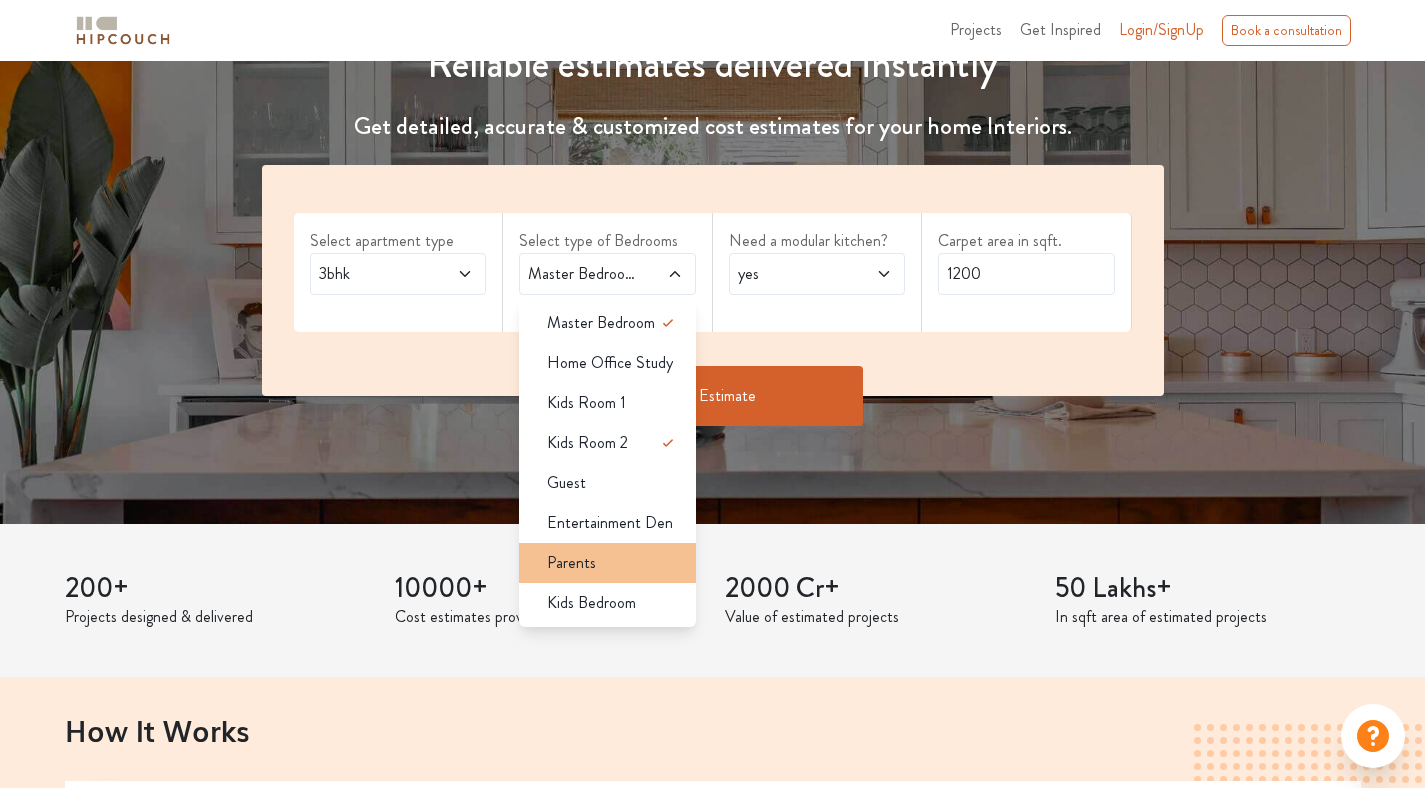 click on "Parents" at bounding box center [613, 563] 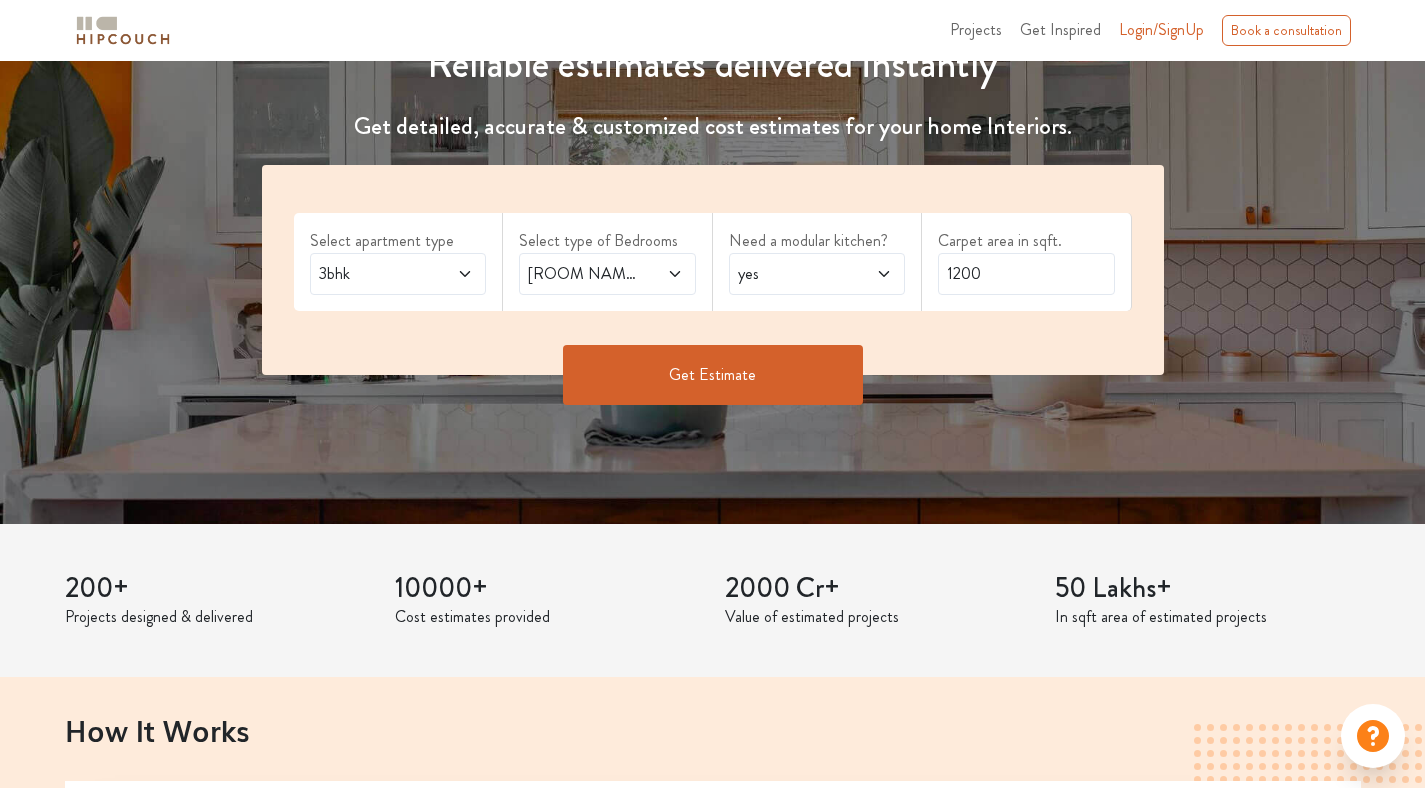 click on "Get Estimate" at bounding box center [713, 375] 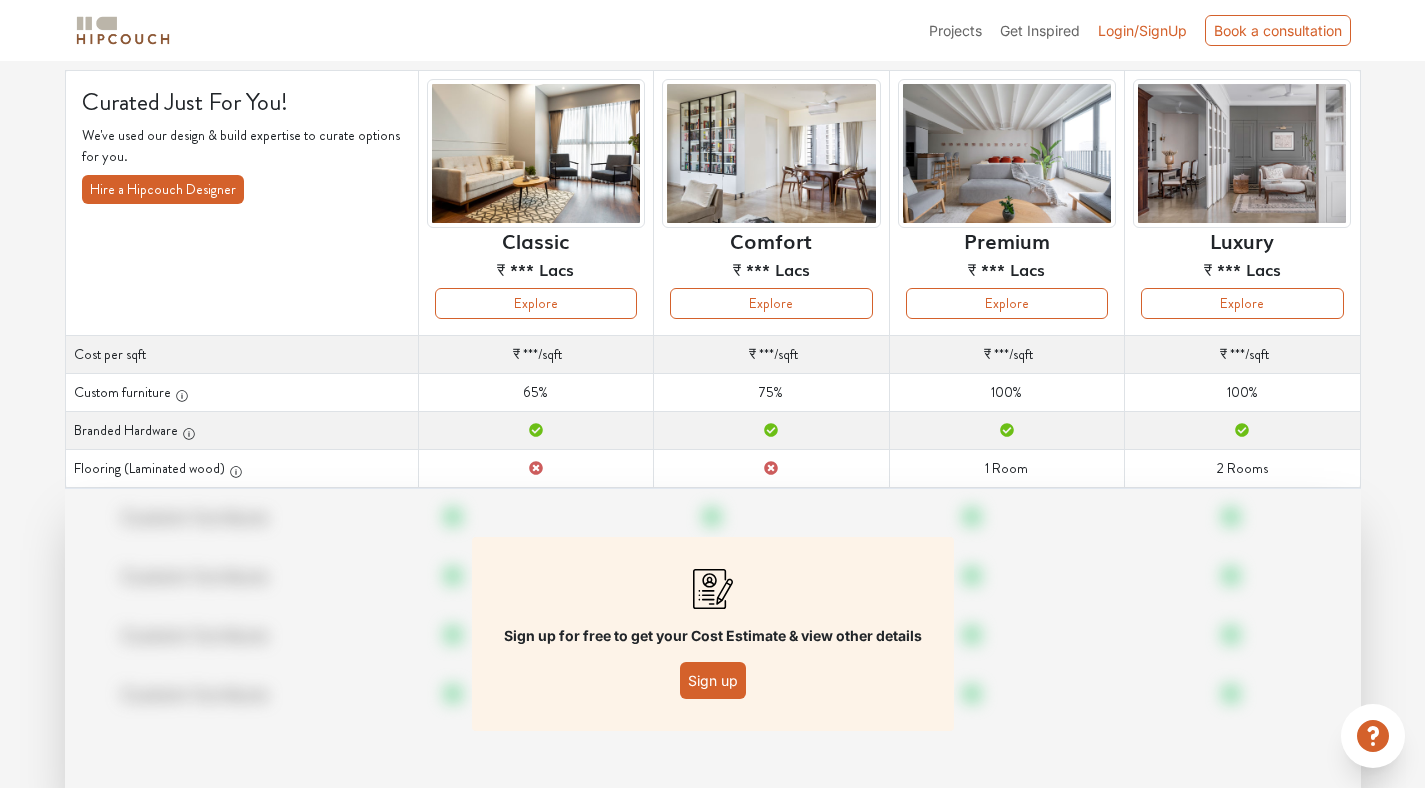 scroll, scrollTop: 0, scrollLeft: 0, axis: both 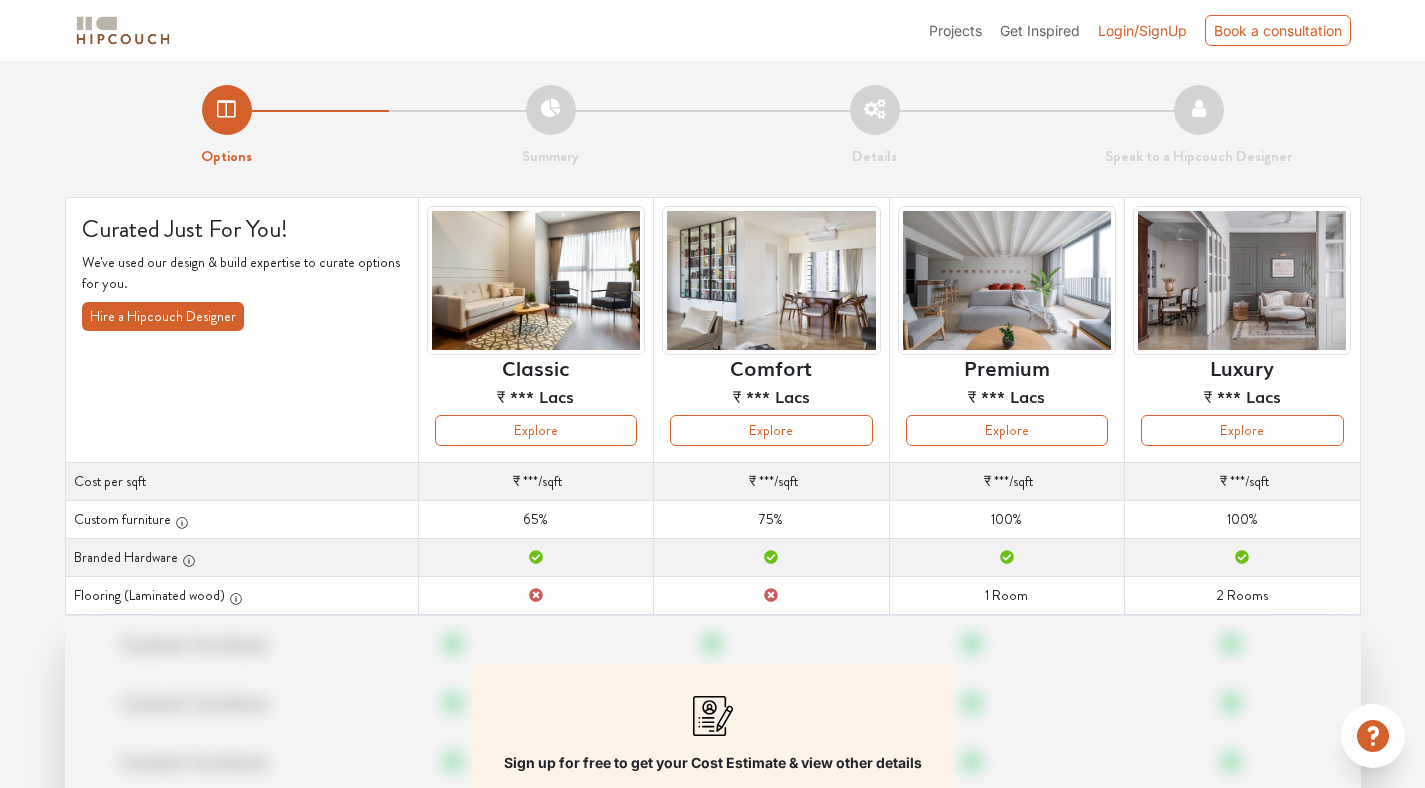 click on "Login/SignUp" at bounding box center (1142, 30) 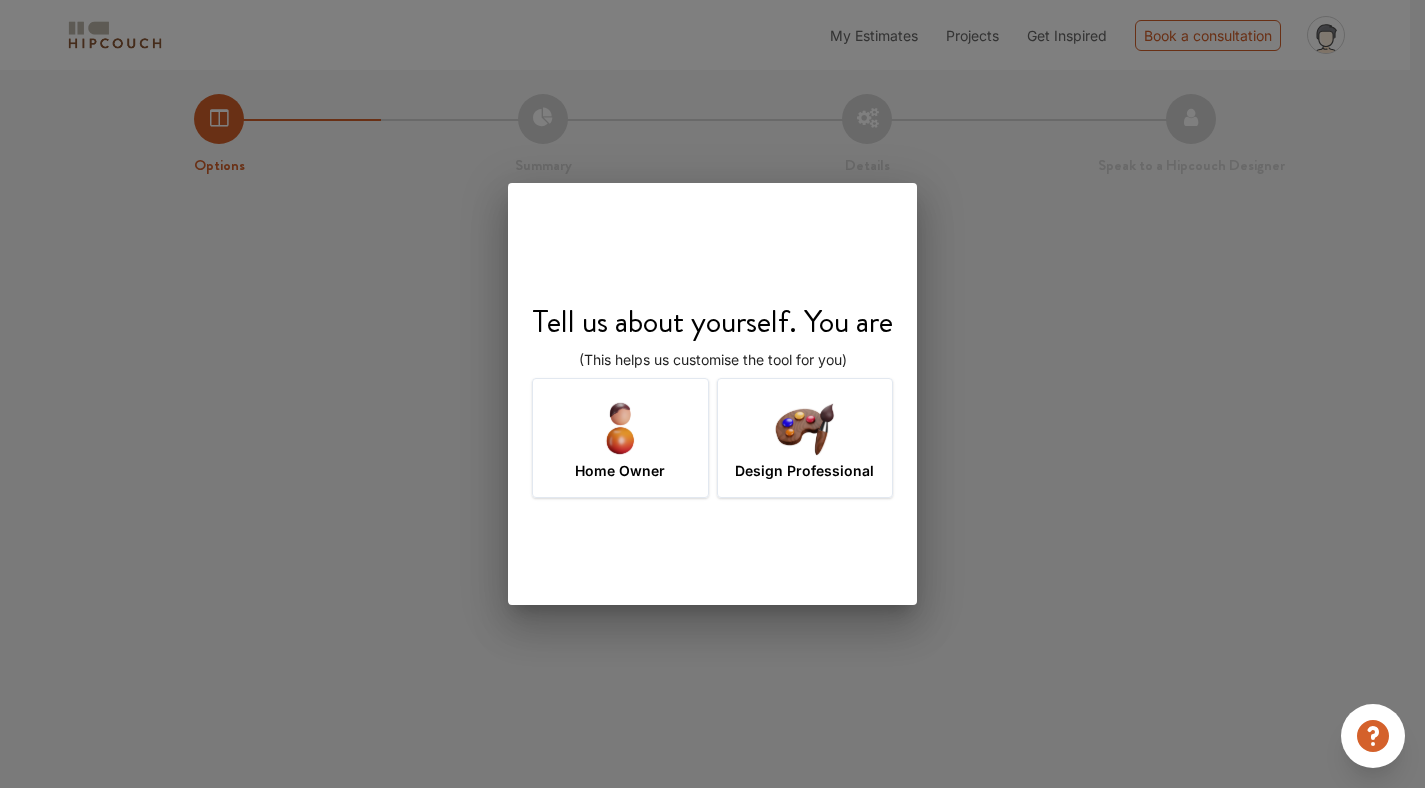 scroll, scrollTop: 0, scrollLeft: 0, axis: both 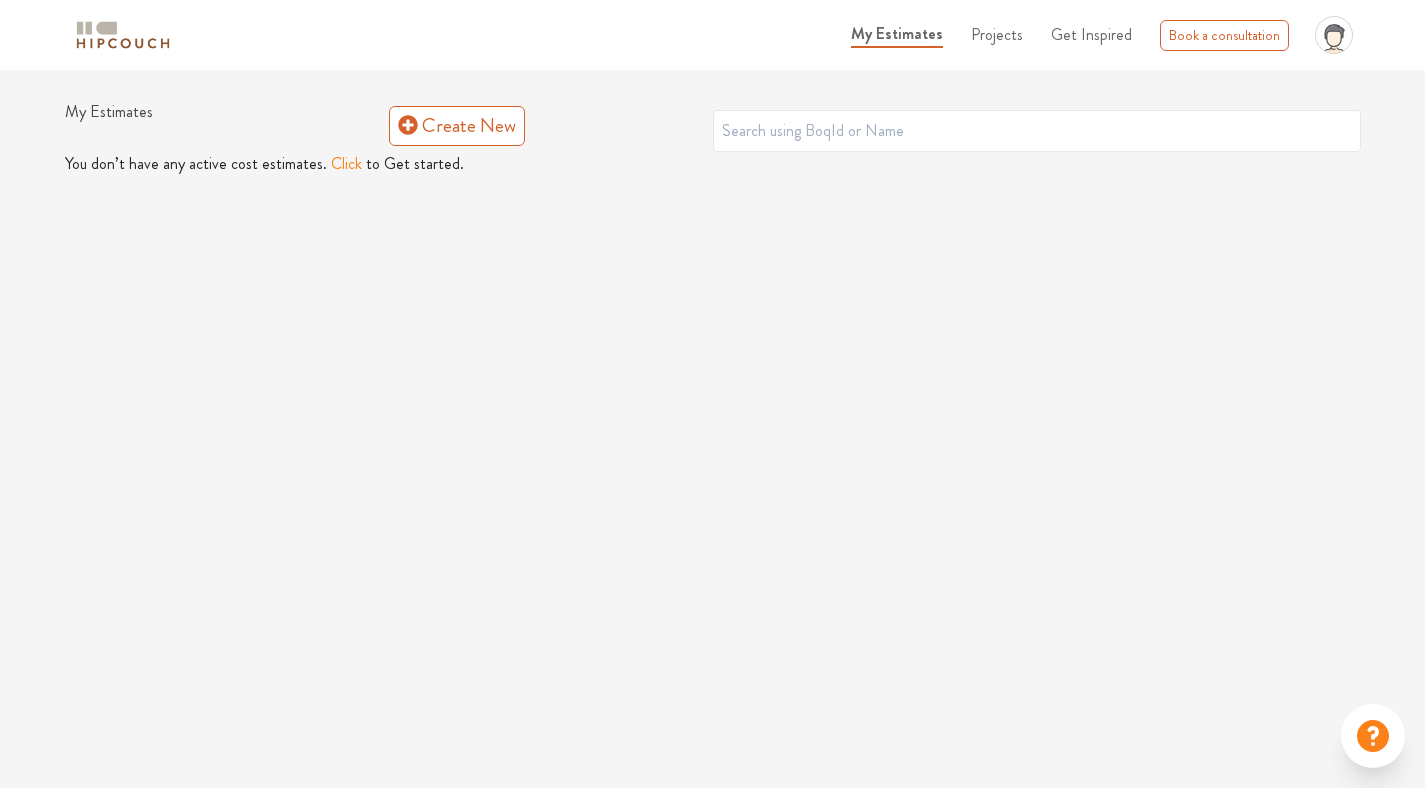 click on "Click" at bounding box center (346, 164) 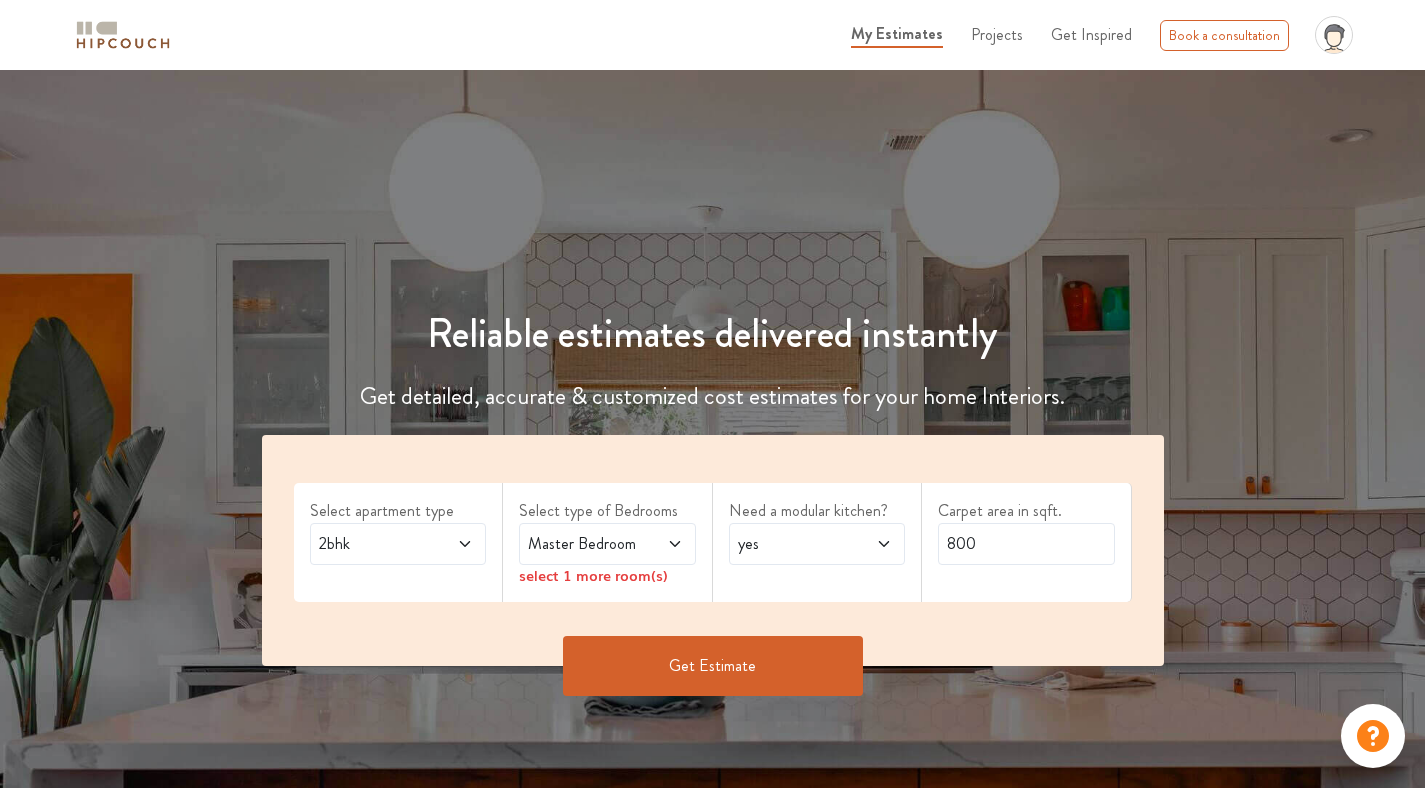 click on "2bhk" at bounding box center [374, 544] 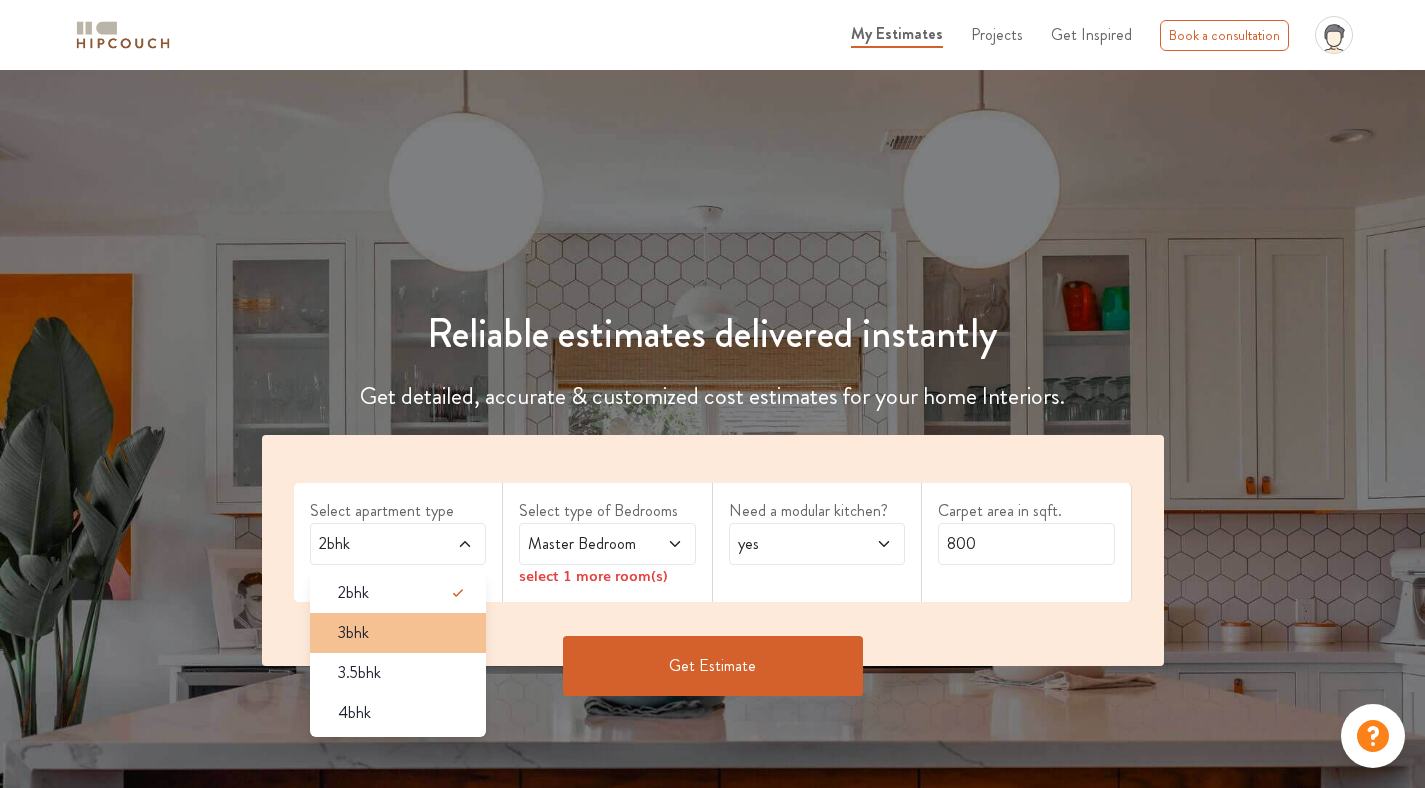 click on "3bhk" at bounding box center [404, 633] 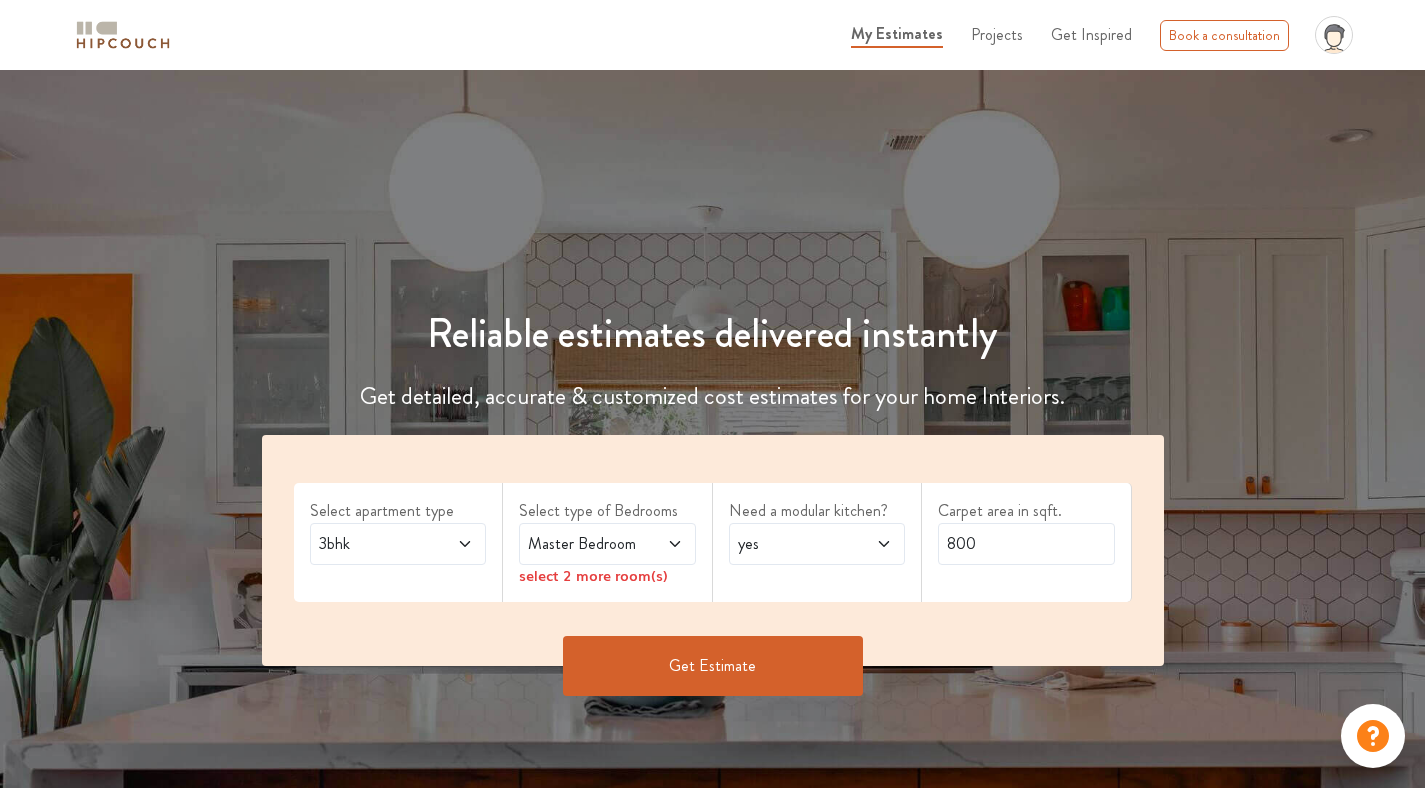 click 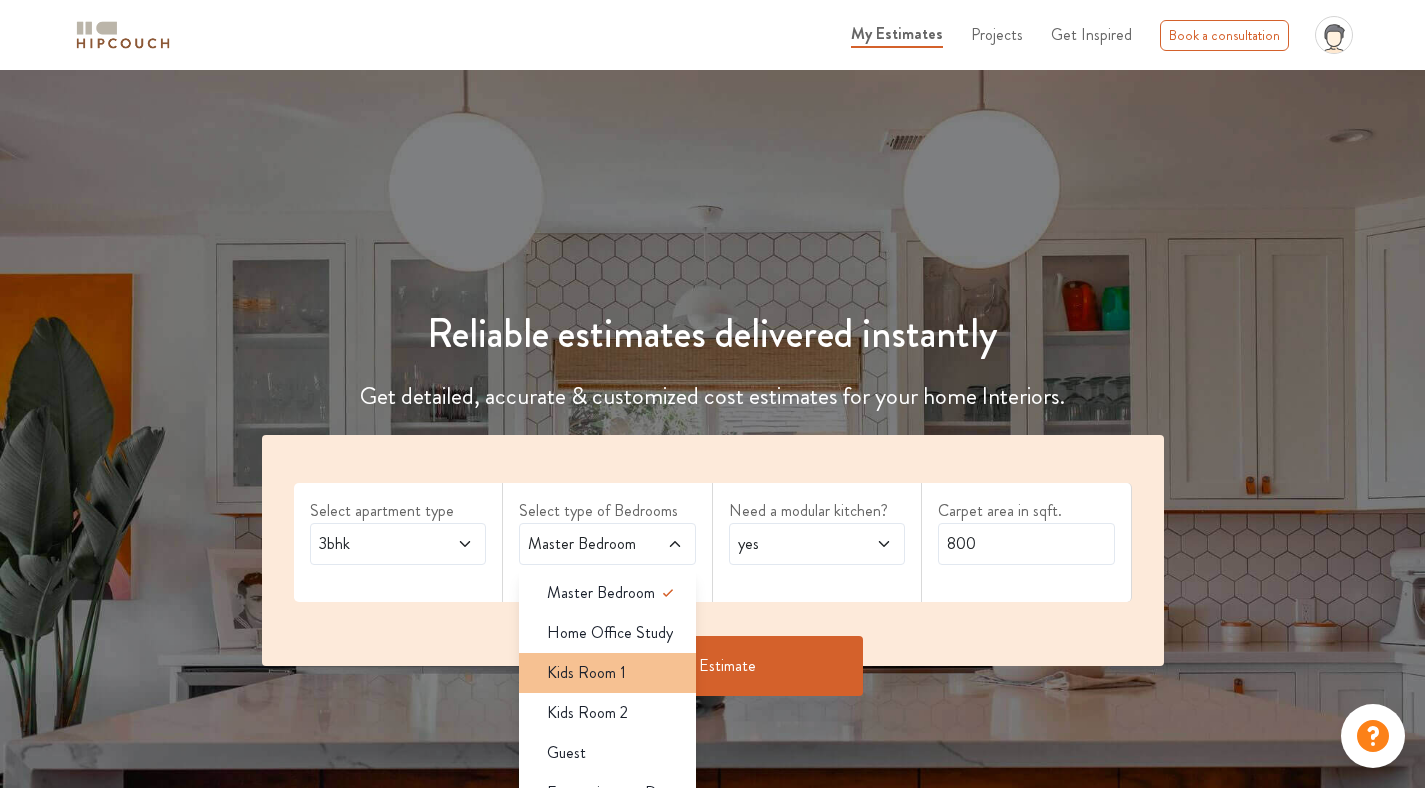 click on "Kids Room 1" at bounding box center (613, 673) 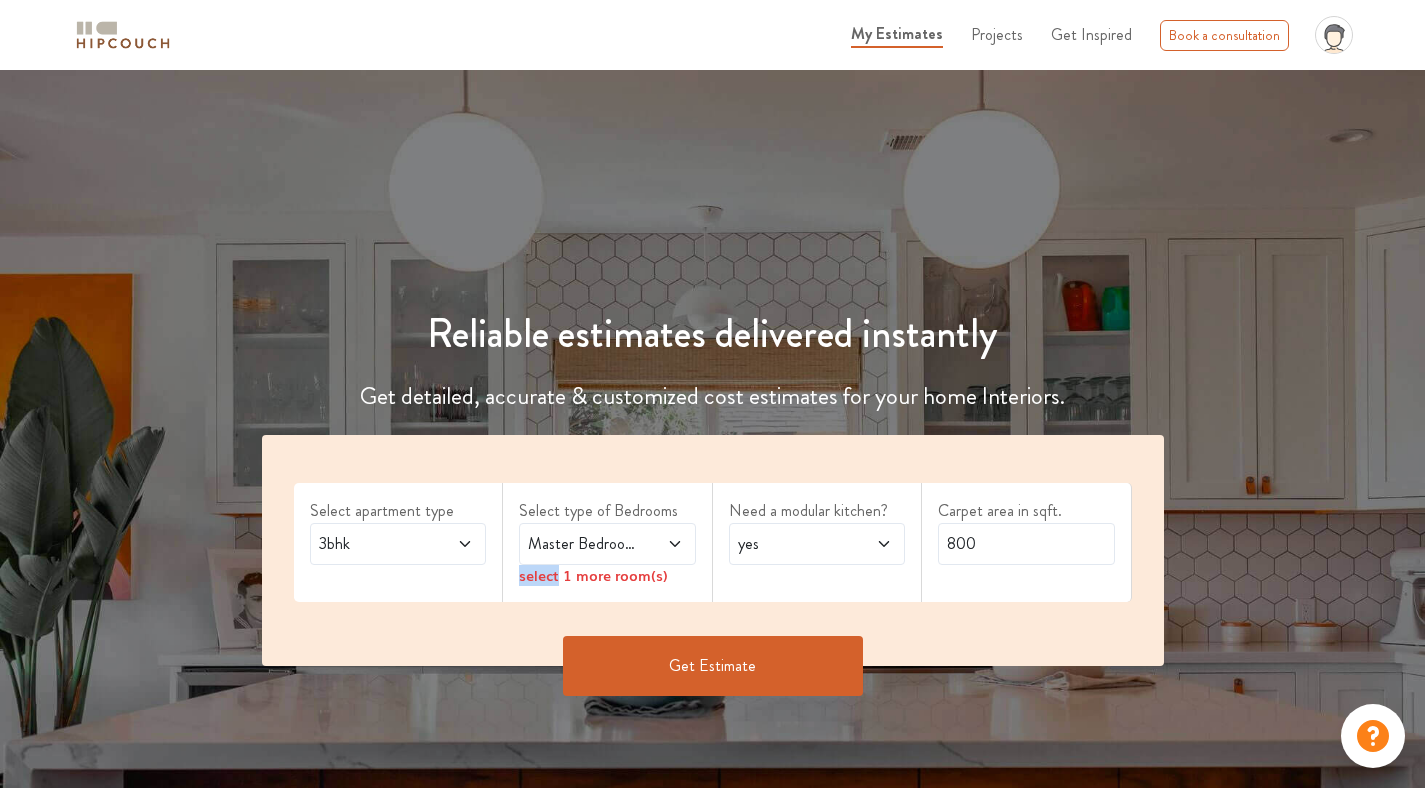 click 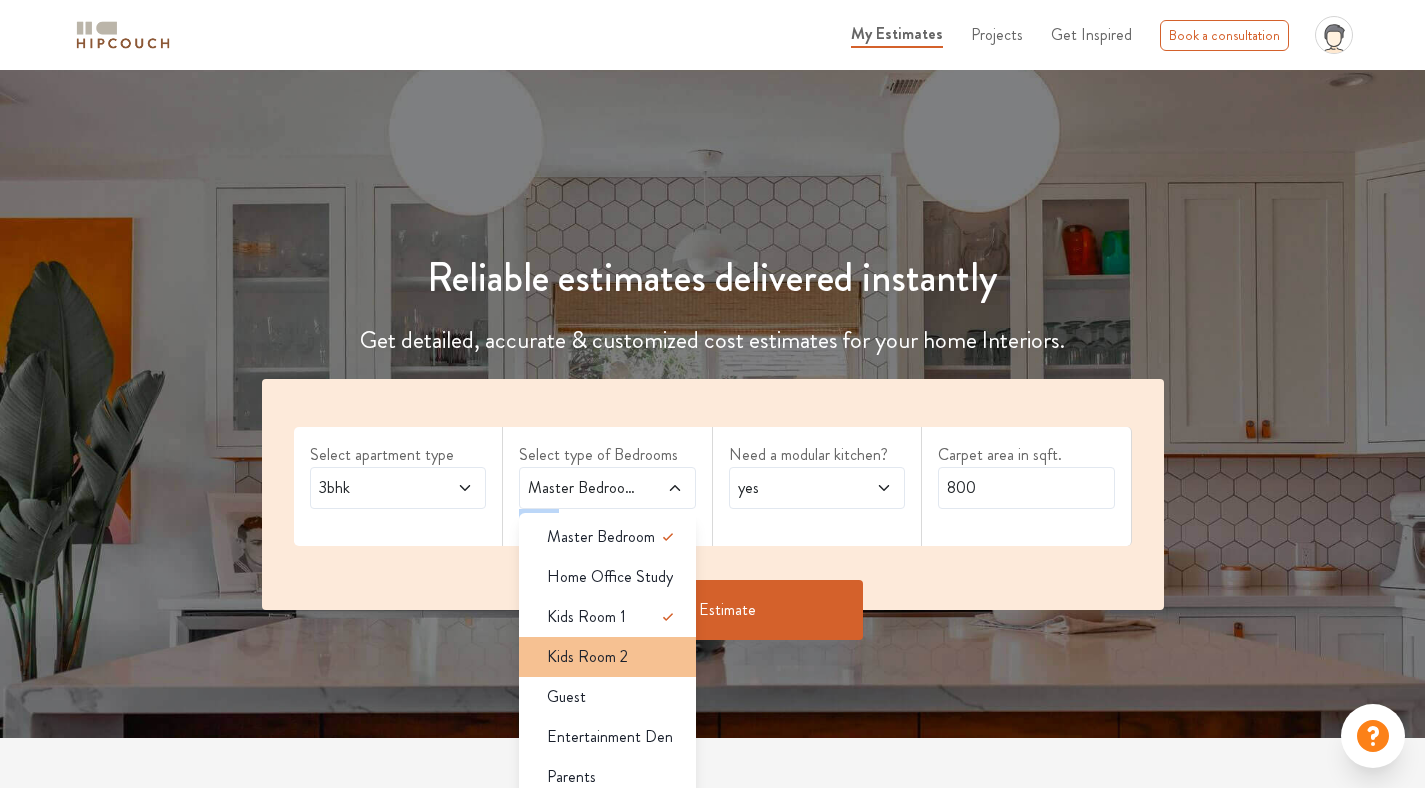 scroll, scrollTop: 59, scrollLeft: 0, axis: vertical 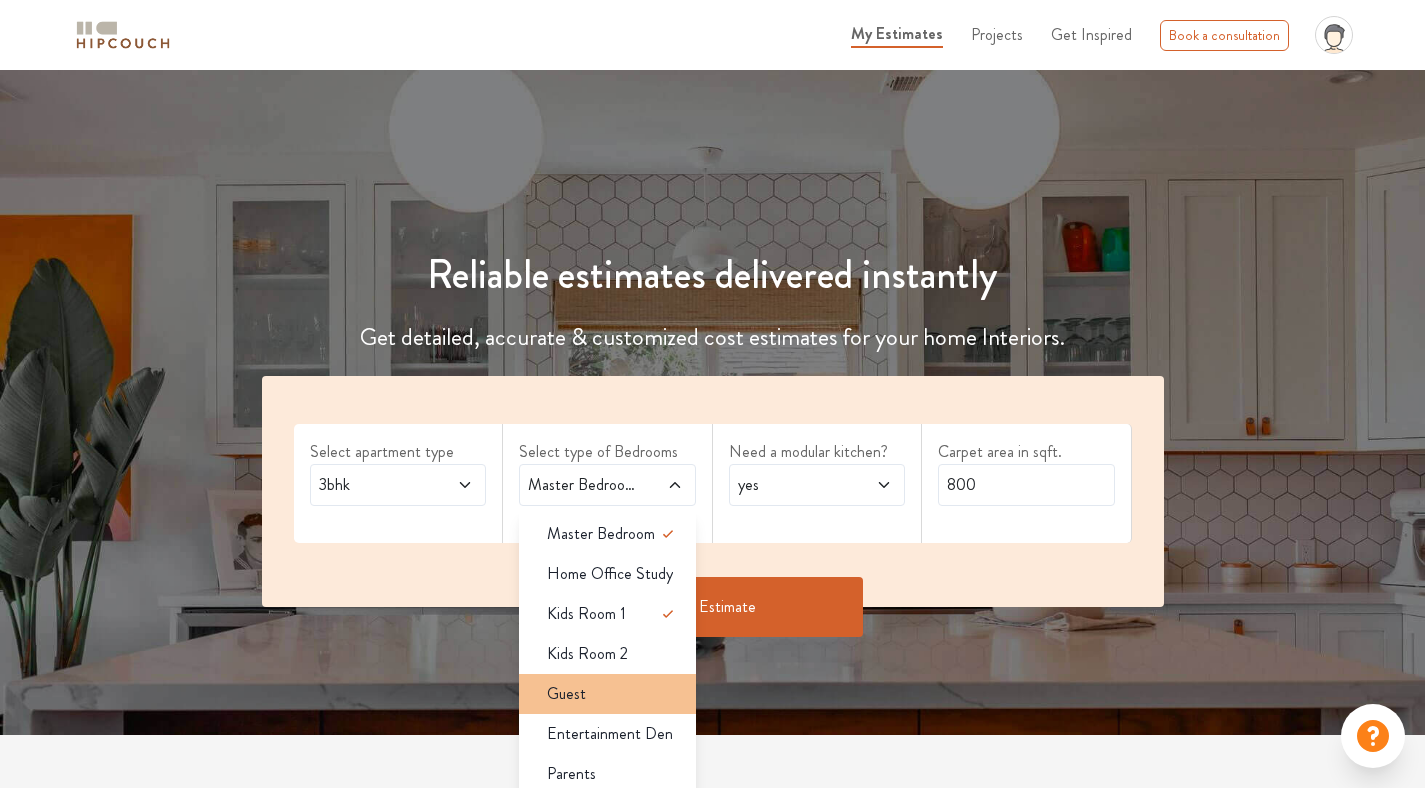 click on "Guest" at bounding box center [607, 694] 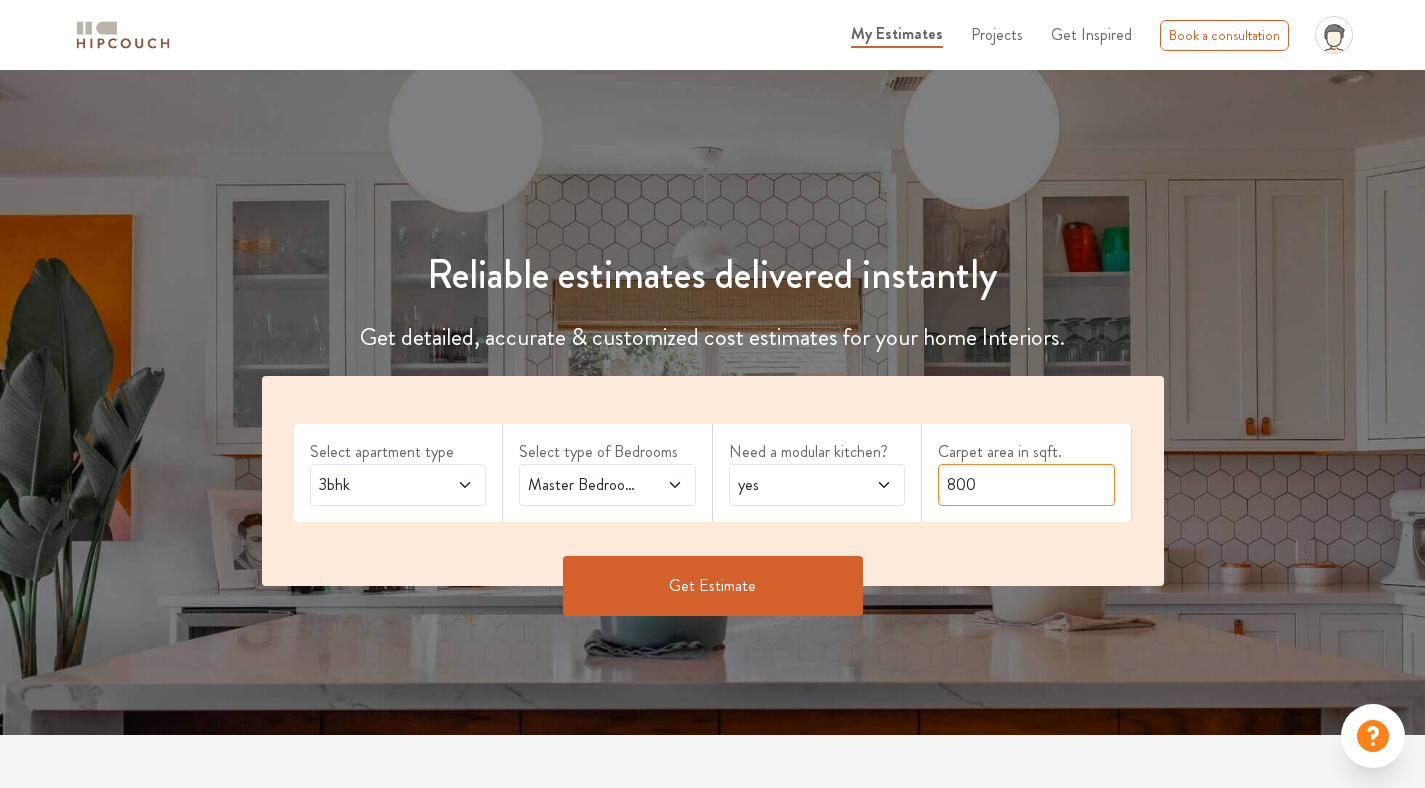 click on "800" at bounding box center (1026, 485) 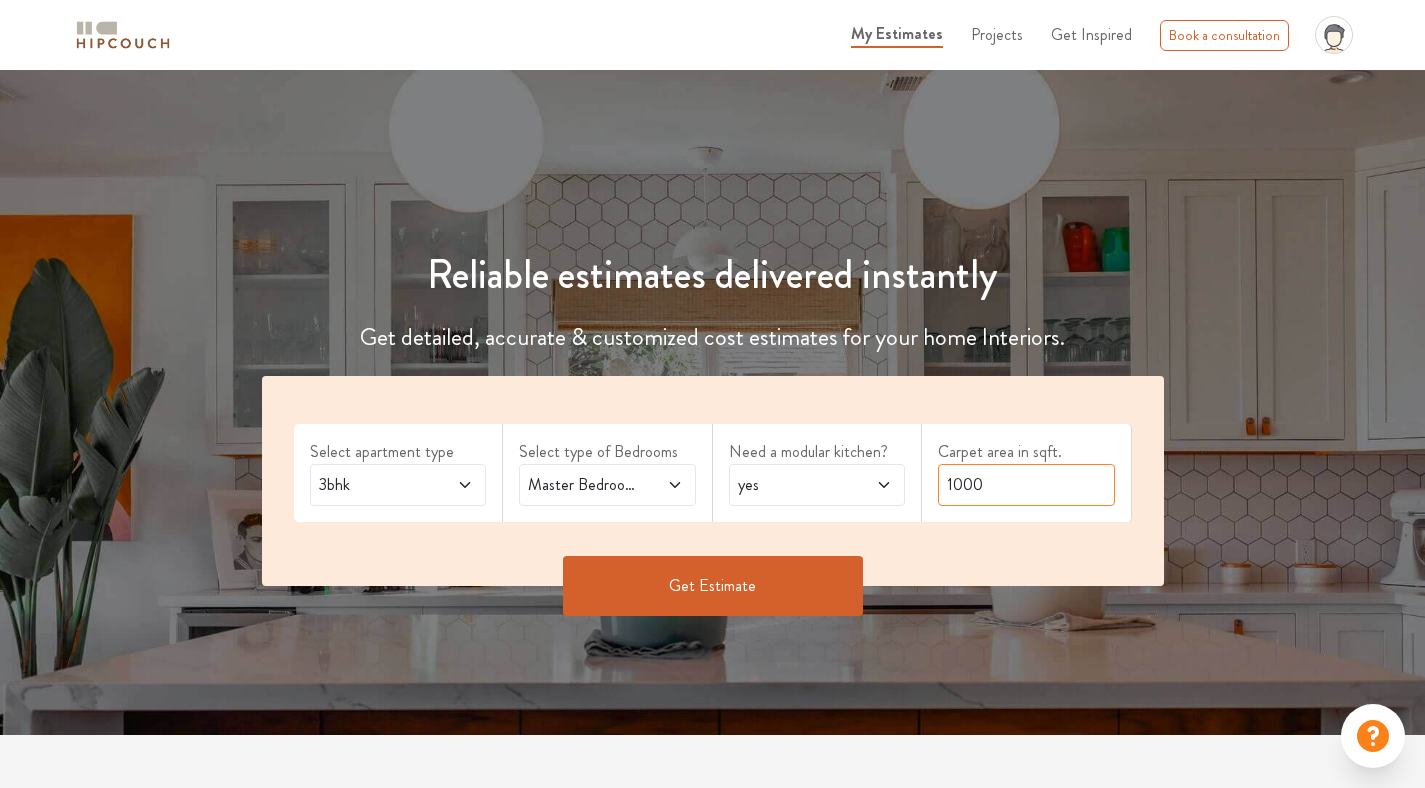 type on "1000" 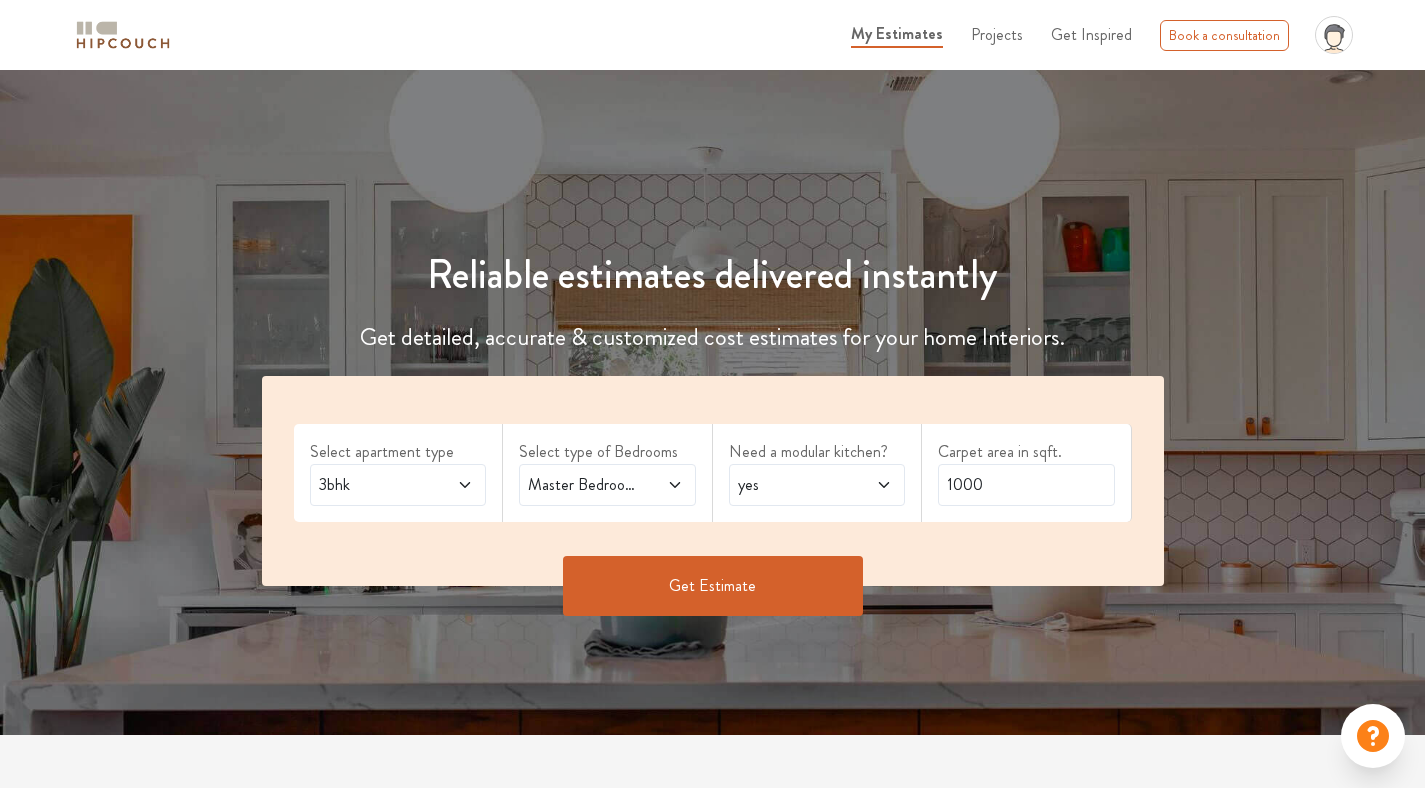 click on "Get Estimate" at bounding box center [713, 586] 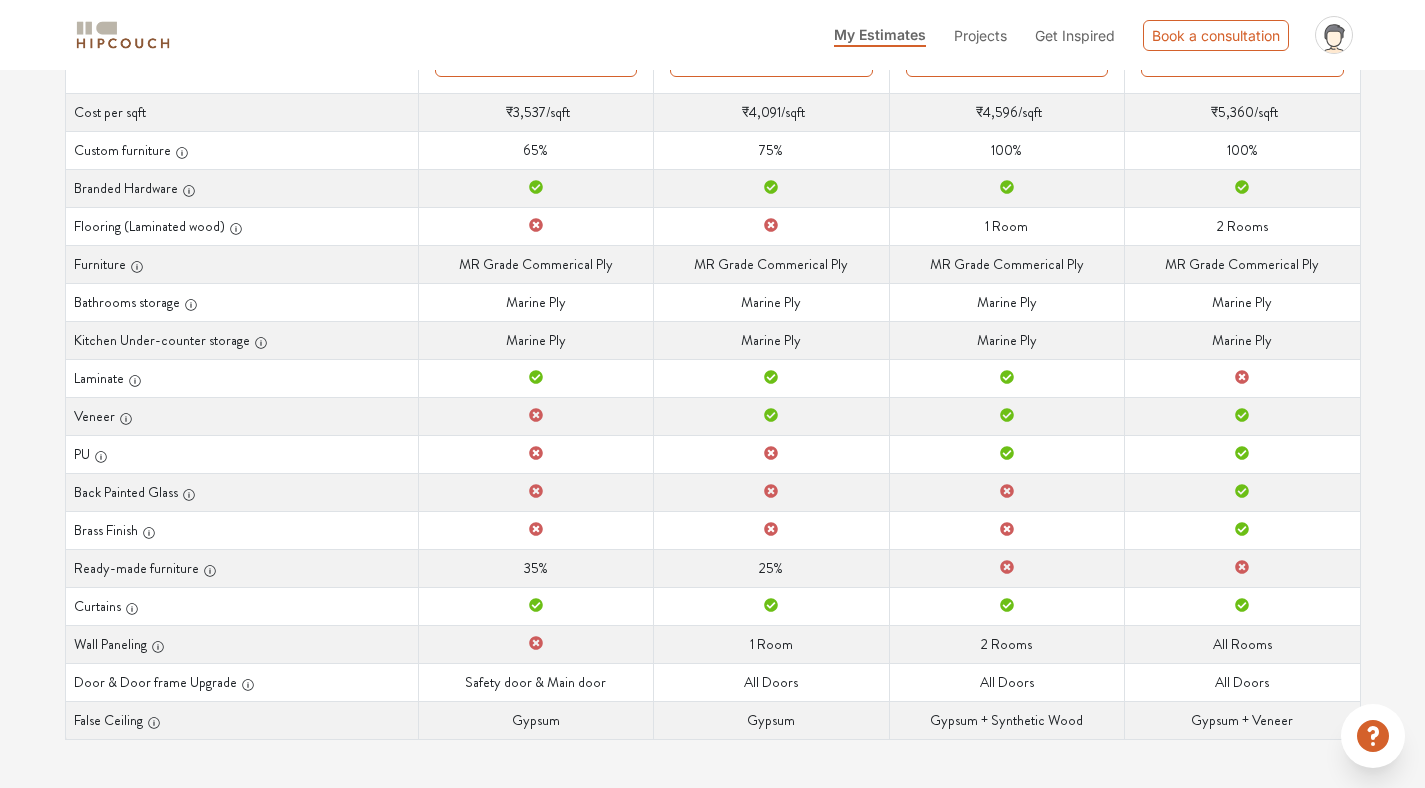 scroll, scrollTop: 0, scrollLeft: 0, axis: both 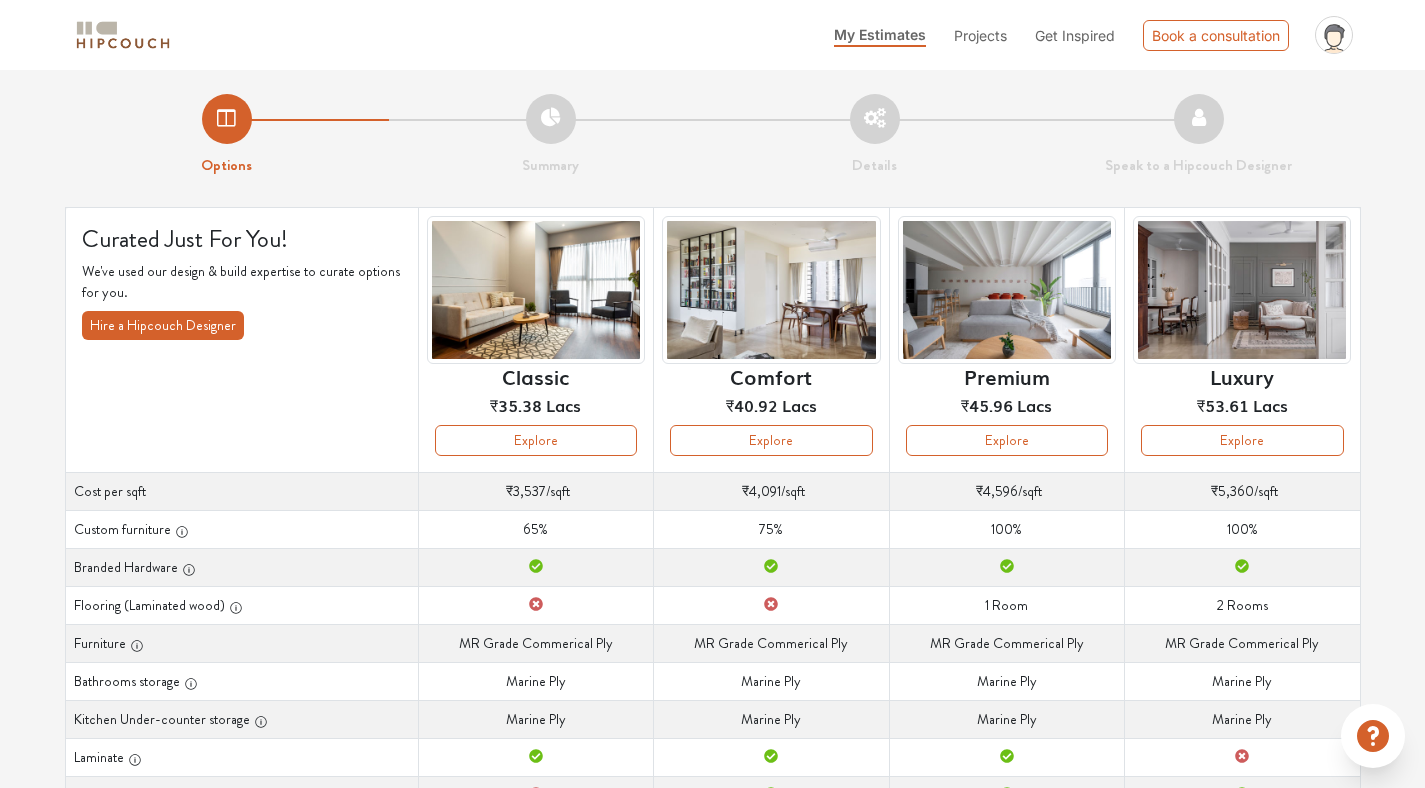 click on "Projects" at bounding box center (980, 35) 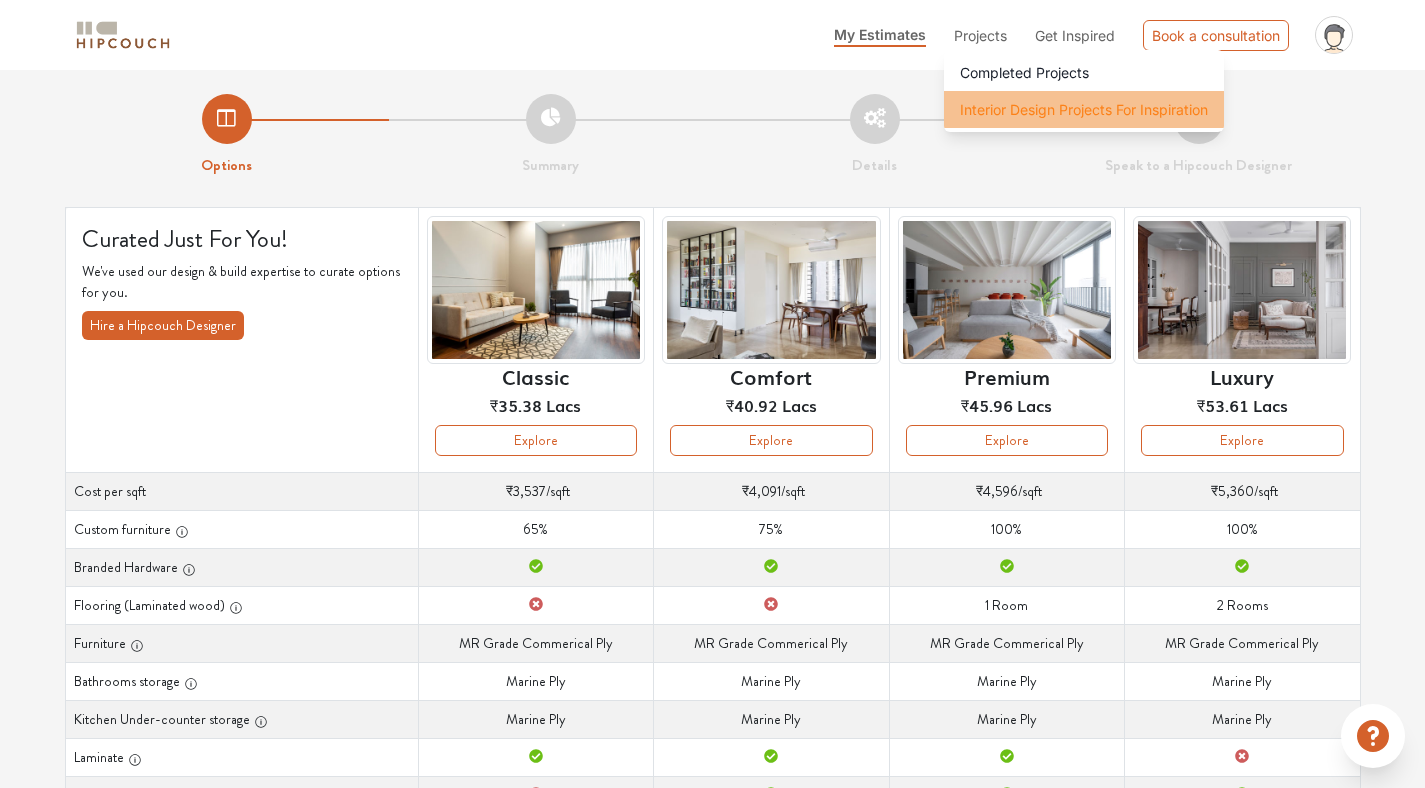 click on "Interior Design Projects For Inspiration" at bounding box center (1084, 109) 